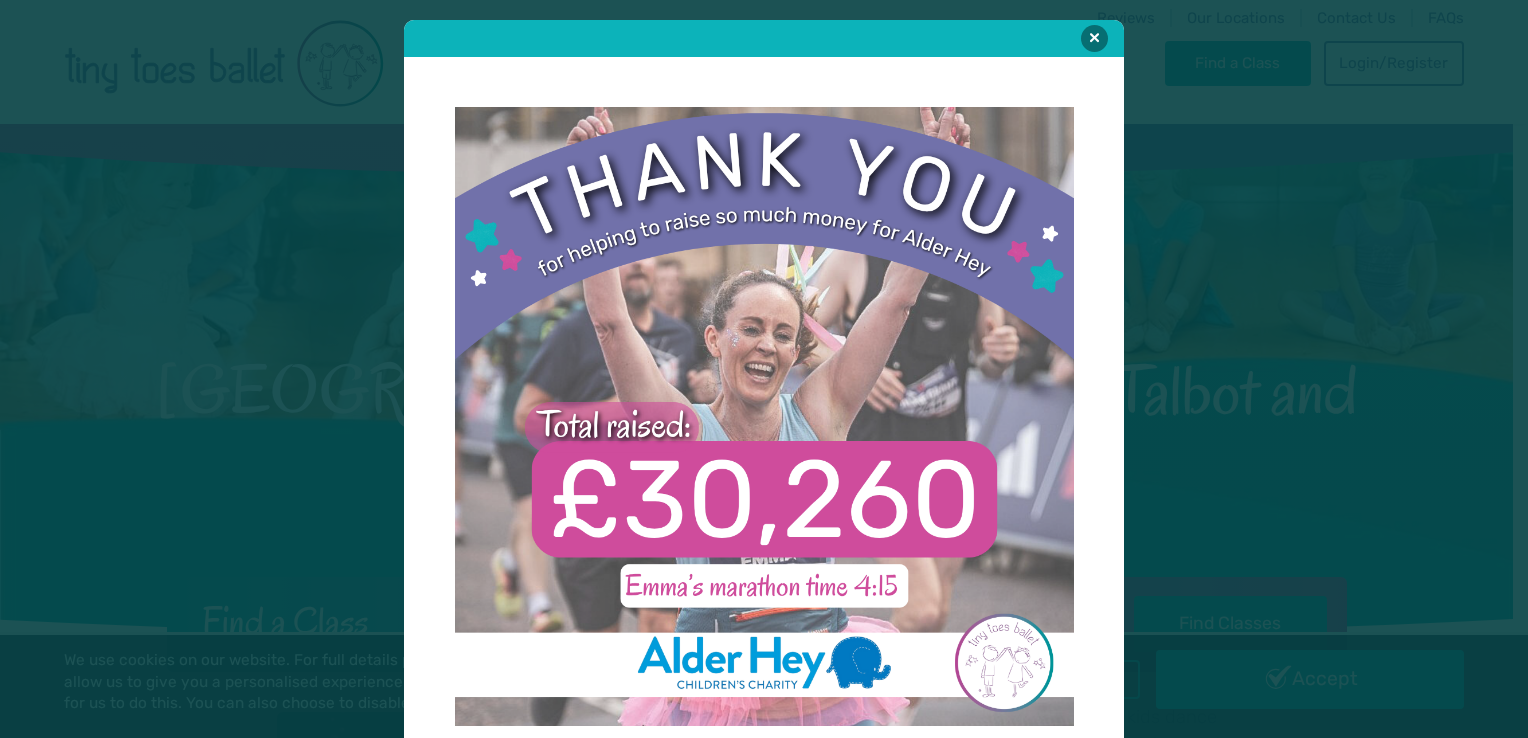 scroll, scrollTop: 0, scrollLeft: 0, axis: both 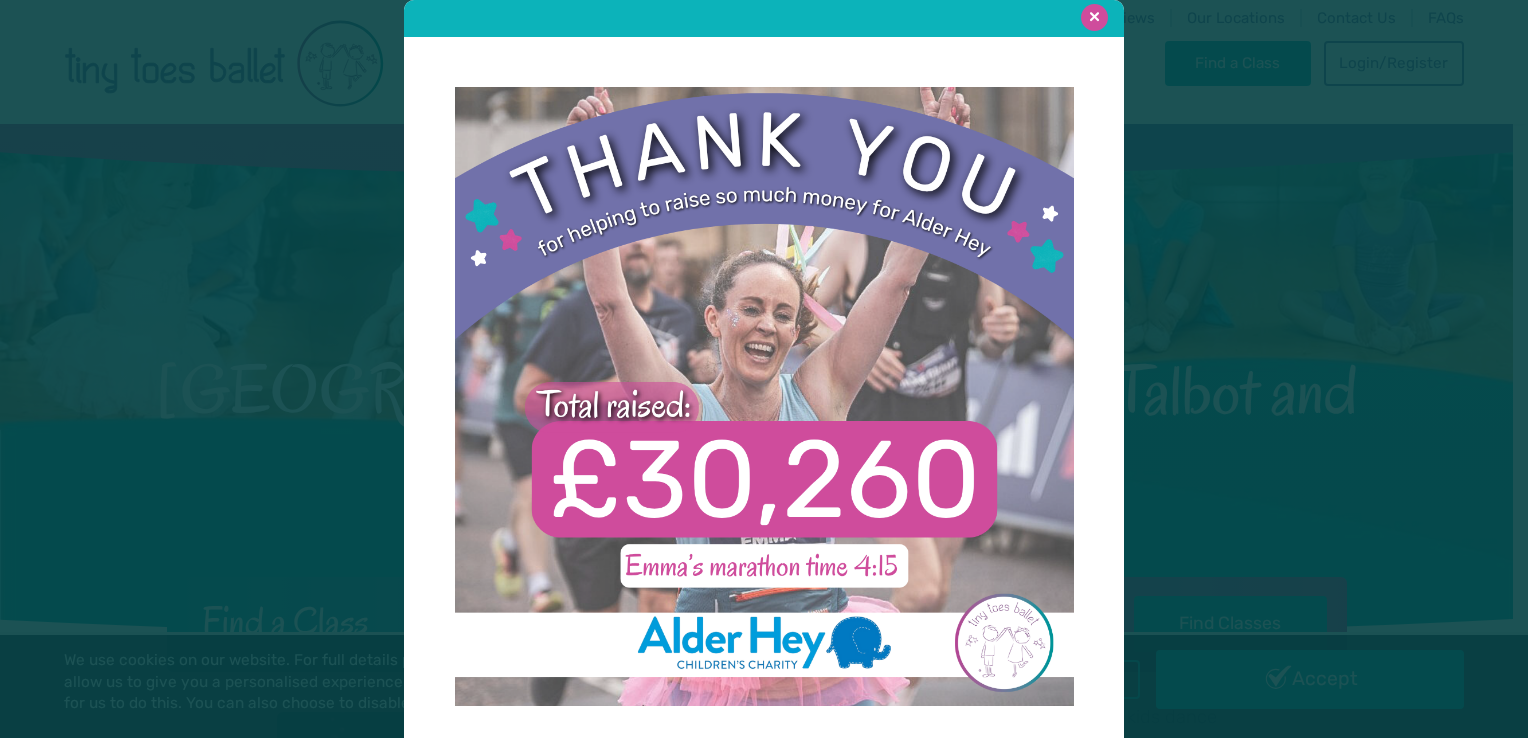 click at bounding box center (1094, 17) 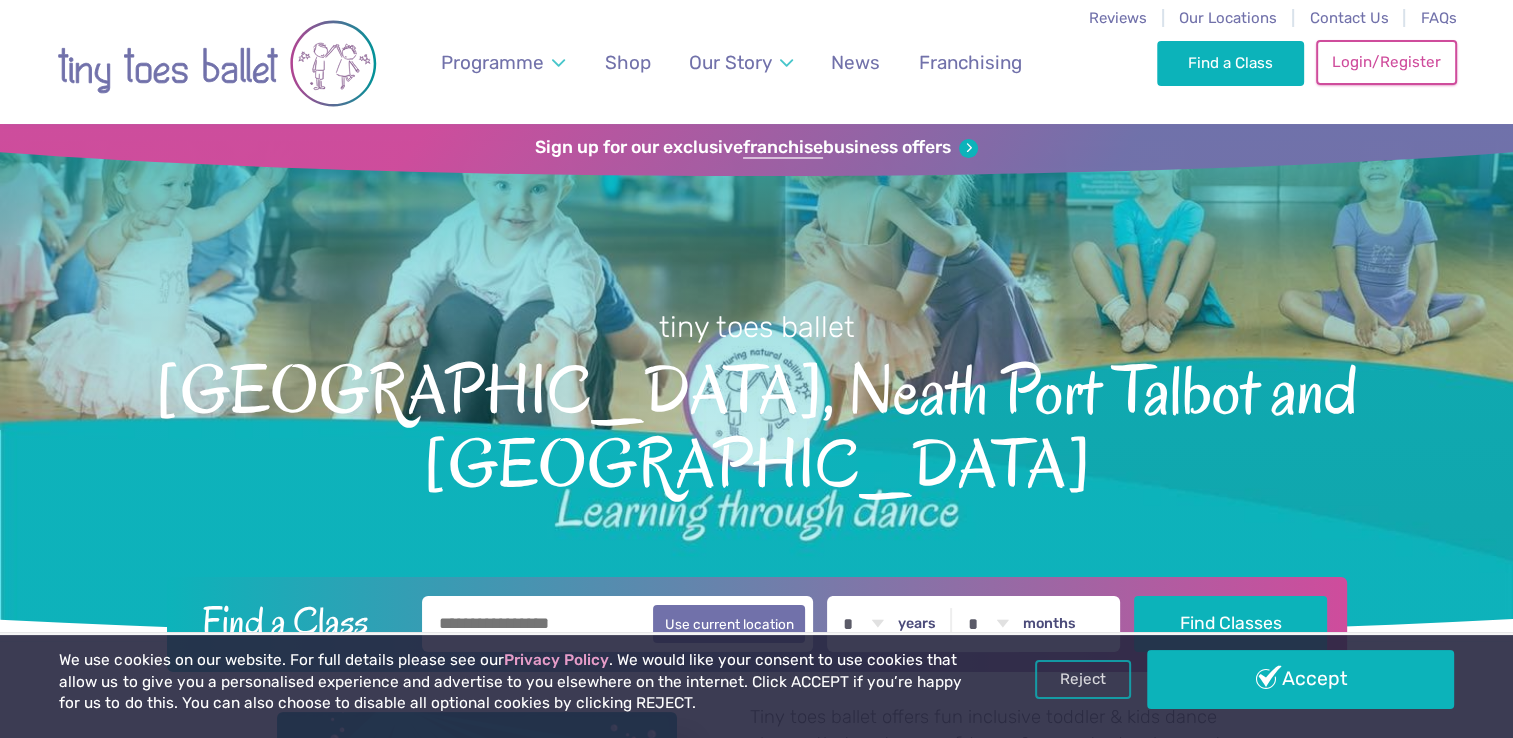 click on "Login/Register" at bounding box center (1386, 62) 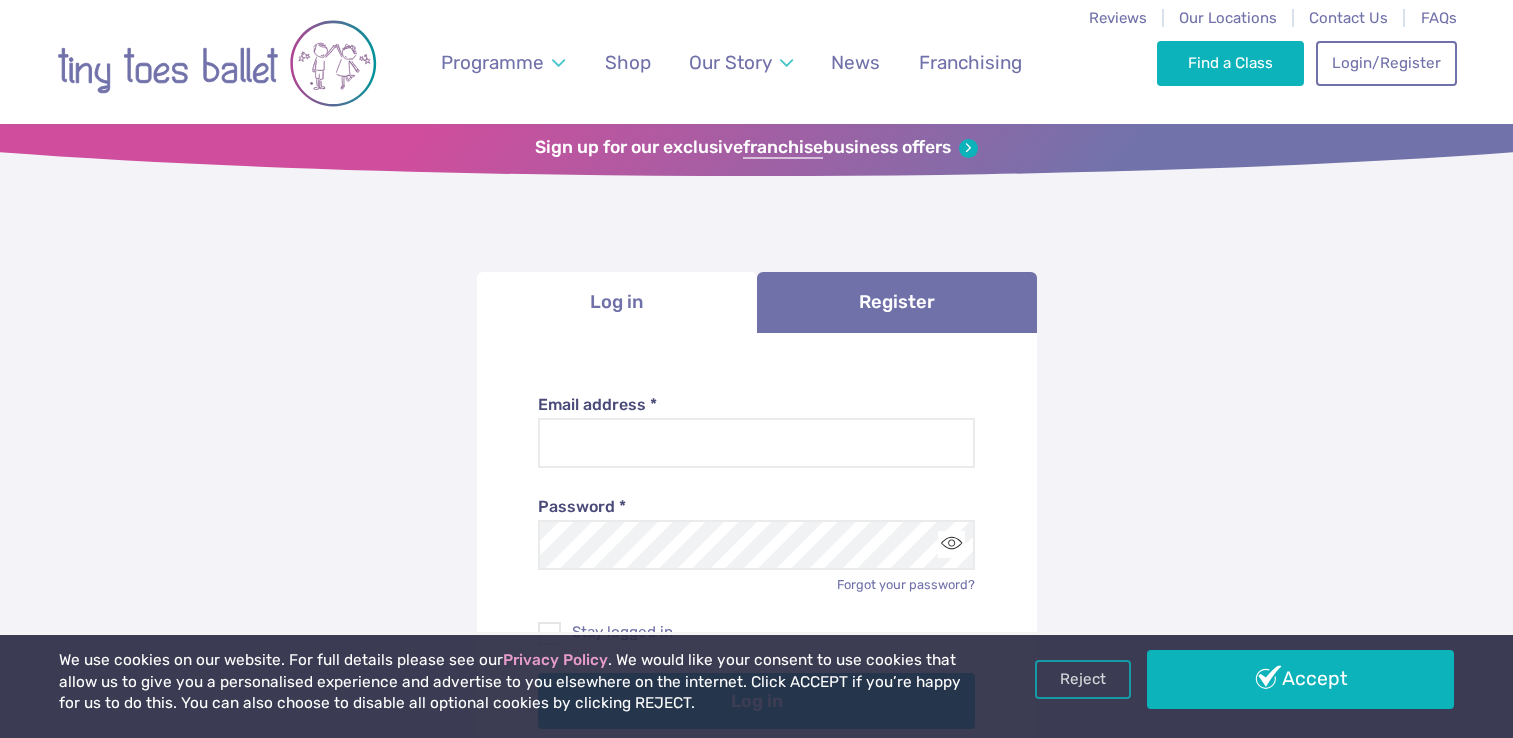 scroll, scrollTop: 0, scrollLeft: 0, axis: both 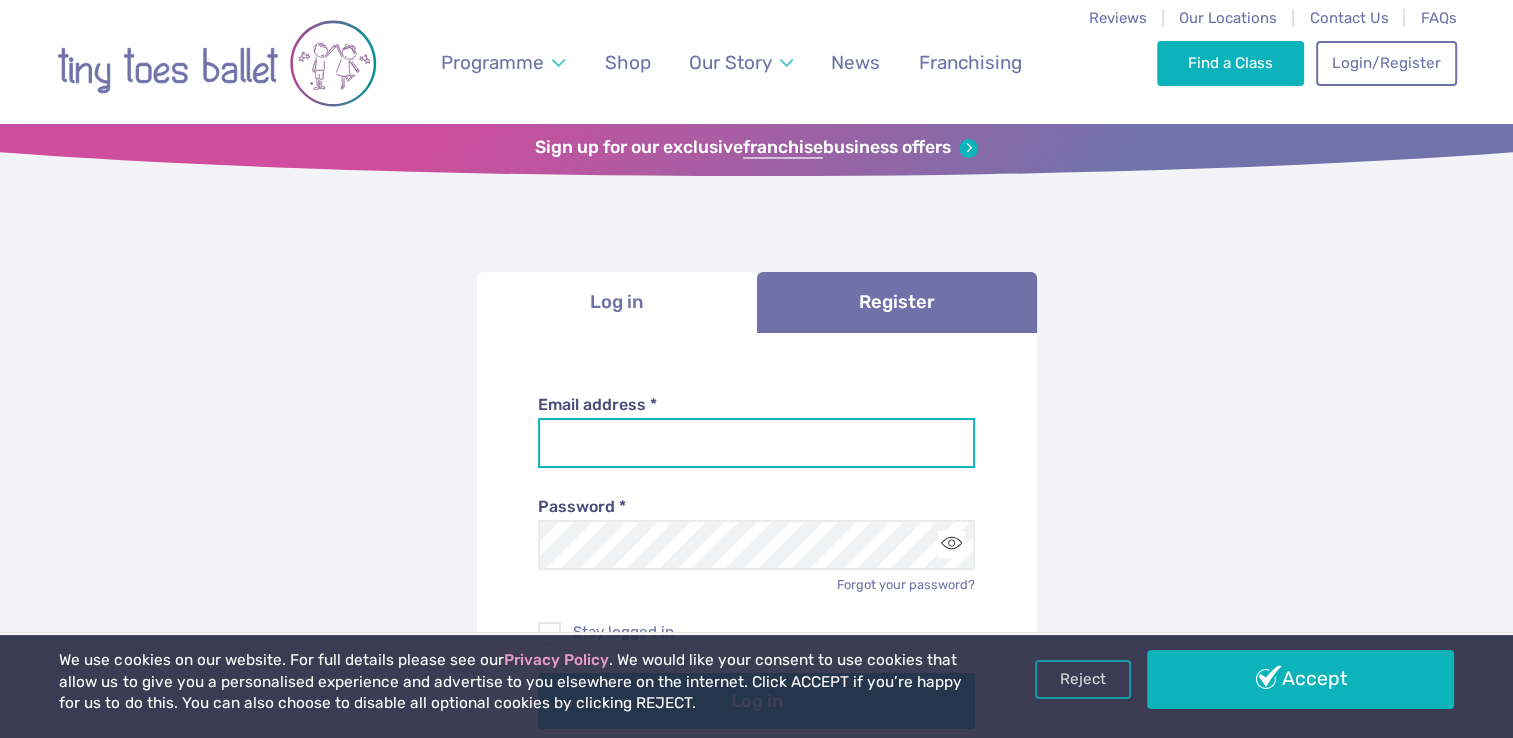 click on "Email address *" at bounding box center [756, 443] 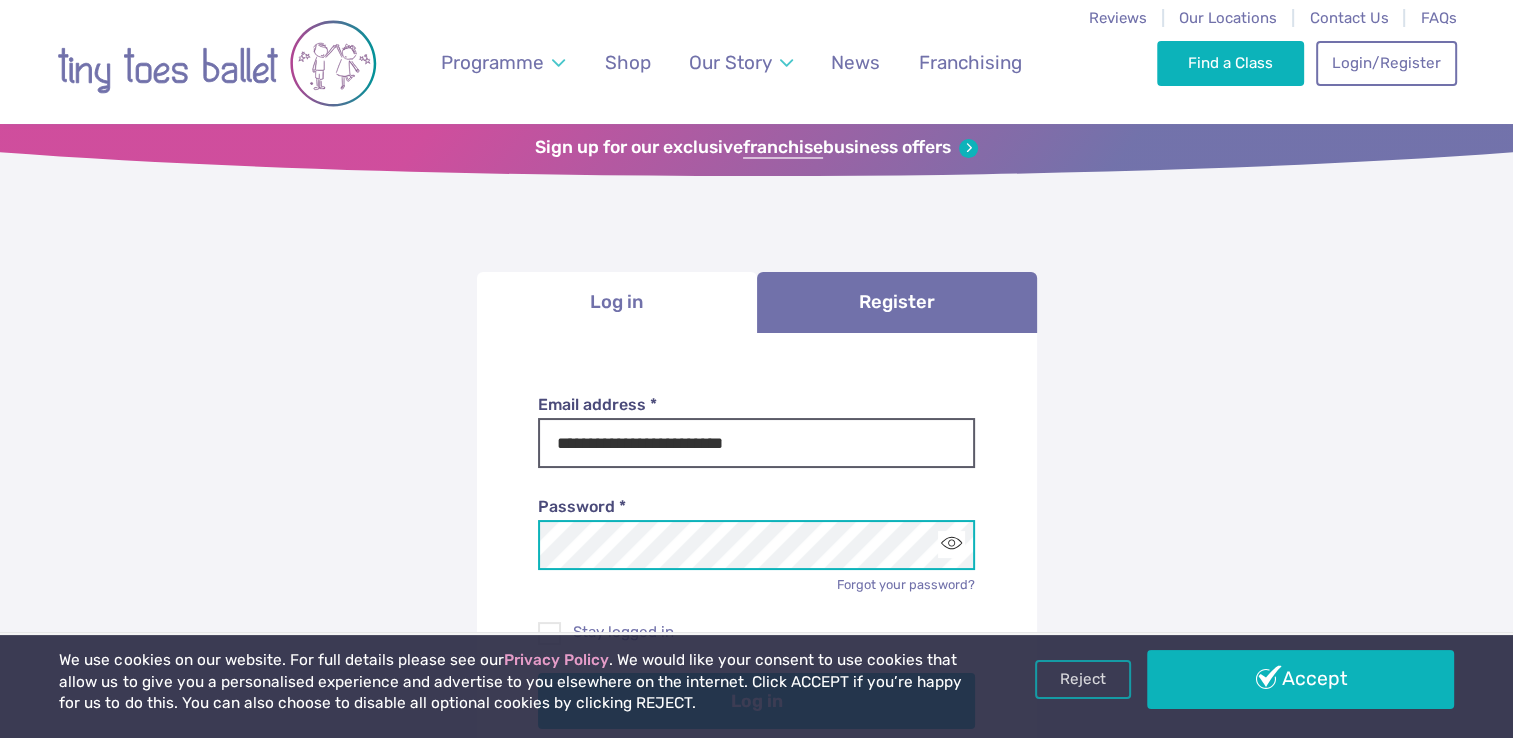 click on "Log in" at bounding box center [756, 701] 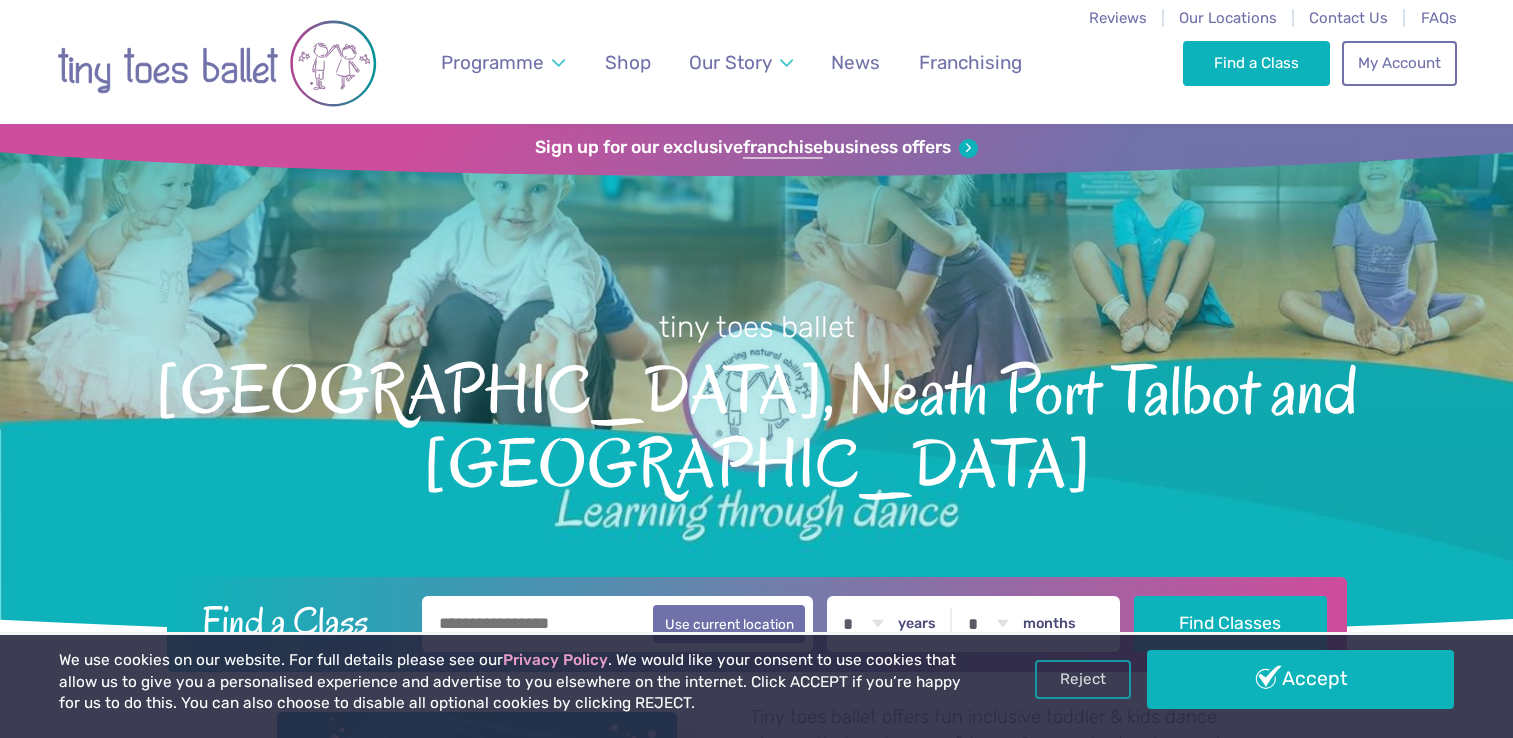 scroll, scrollTop: 0, scrollLeft: 0, axis: both 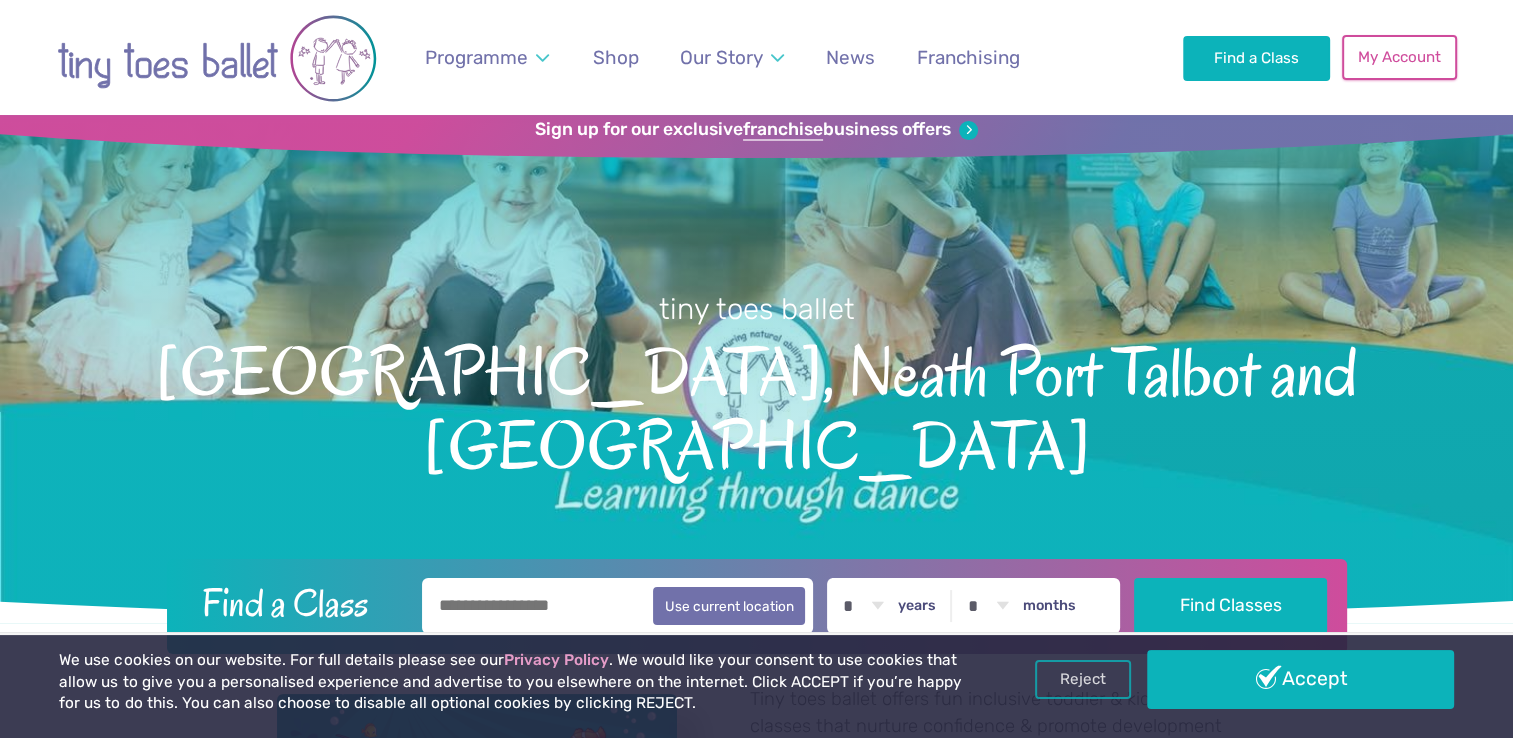 click on "My Account" at bounding box center (1399, 57) 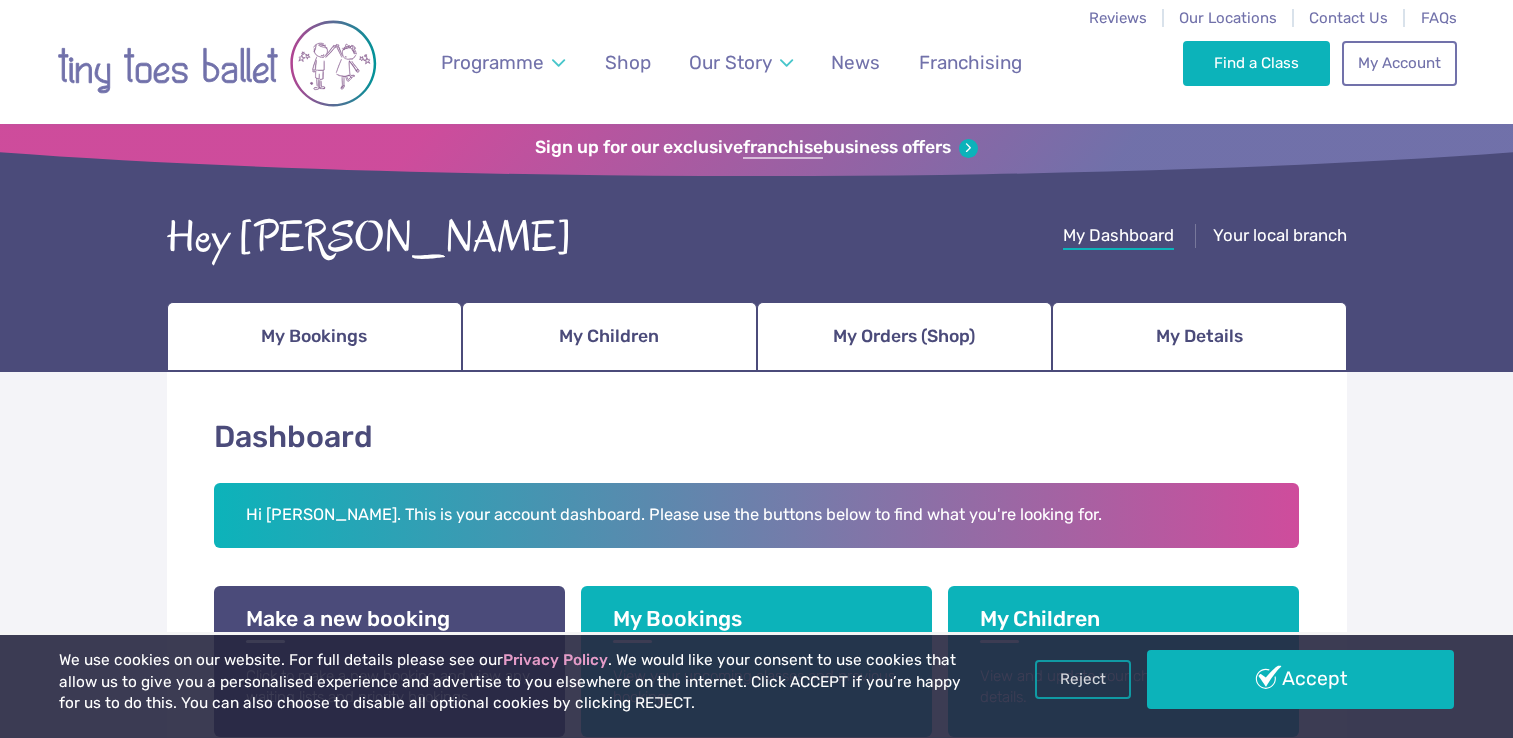 scroll, scrollTop: 0, scrollLeft: 0, axis: both 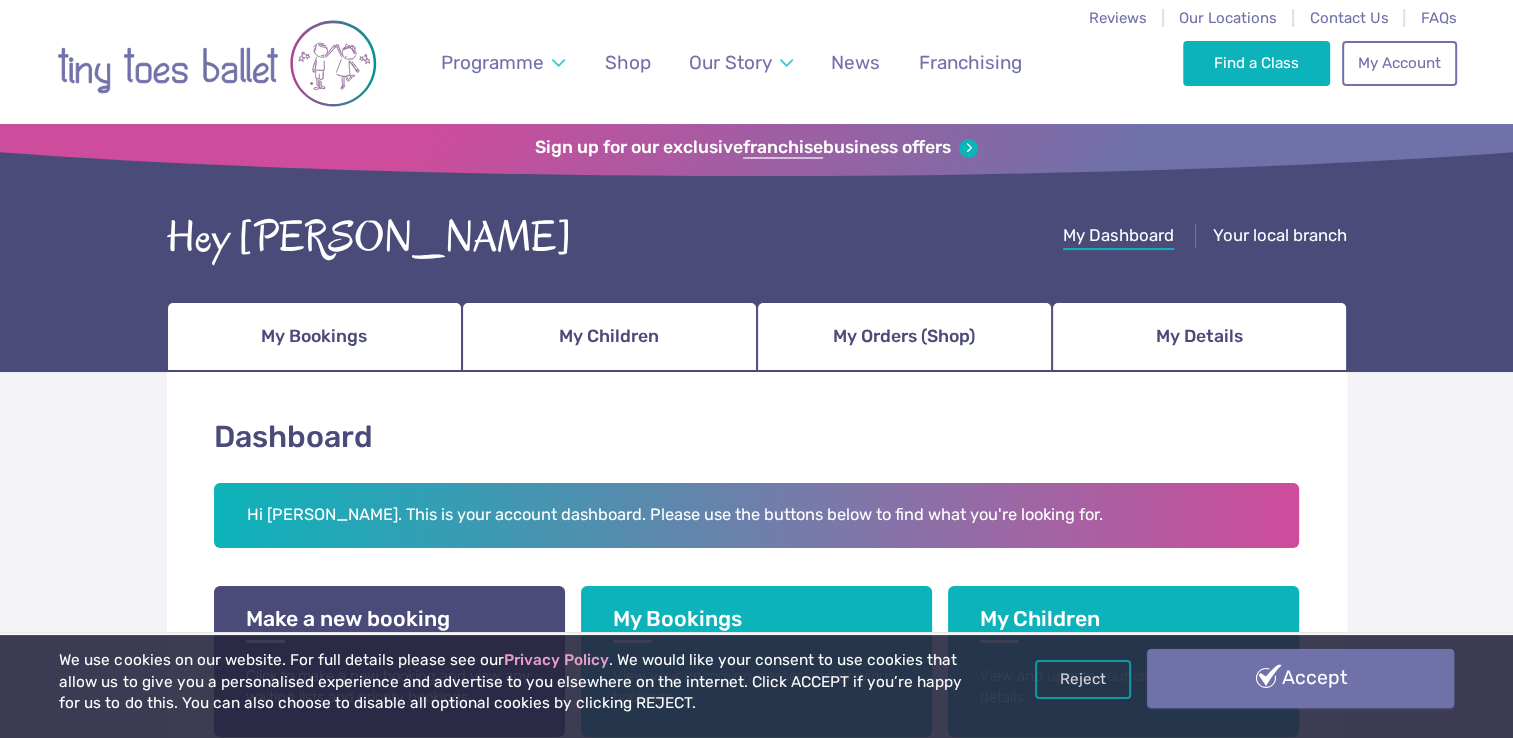 click on "Accept" at bounding box center [1300, 678] 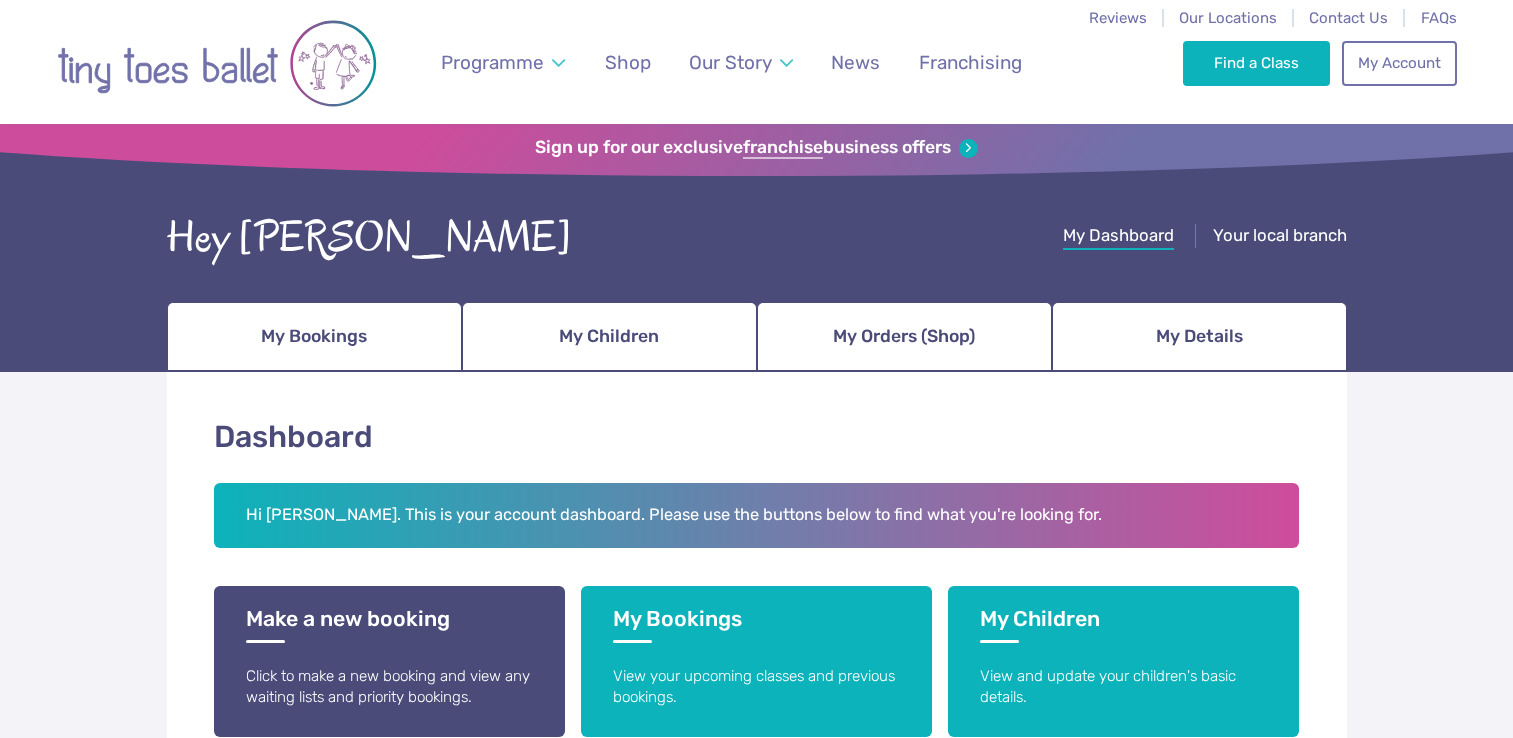 scroll, scrollTop: 0, scrollLeft: 0, axis: both 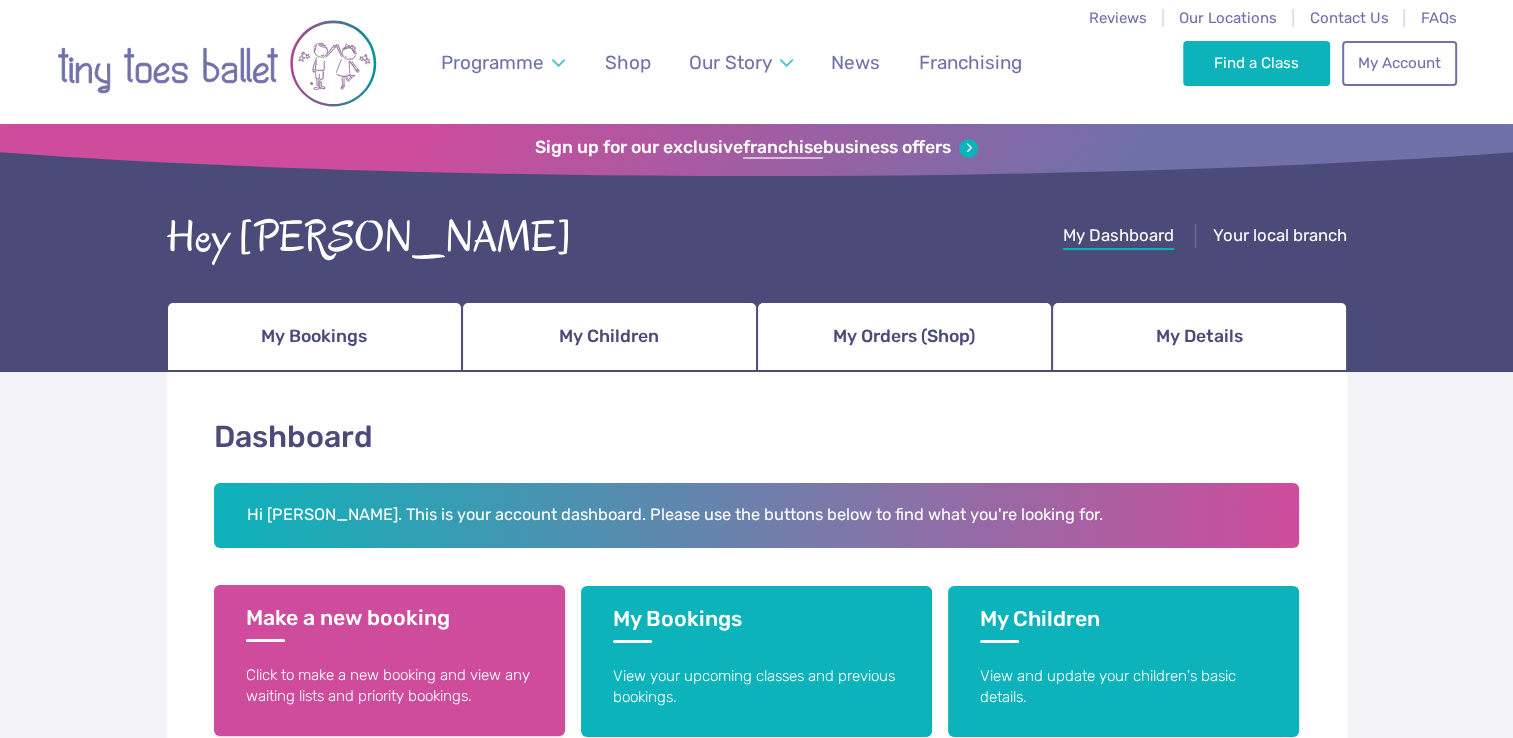 click on "Make a new booking" at bounding box center [389, 623] 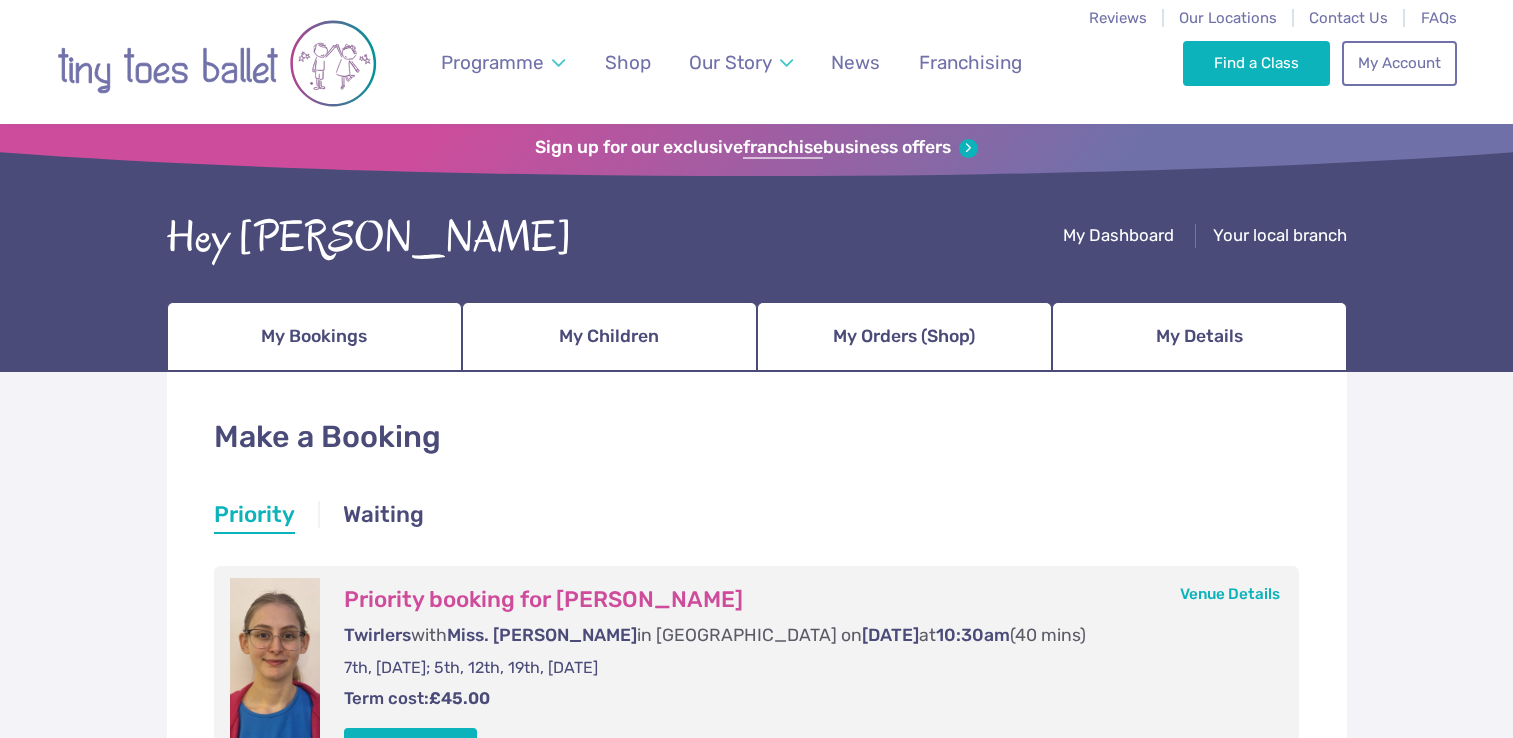scroll, scrollTop: 0, scrollLeft: 0, axis: both 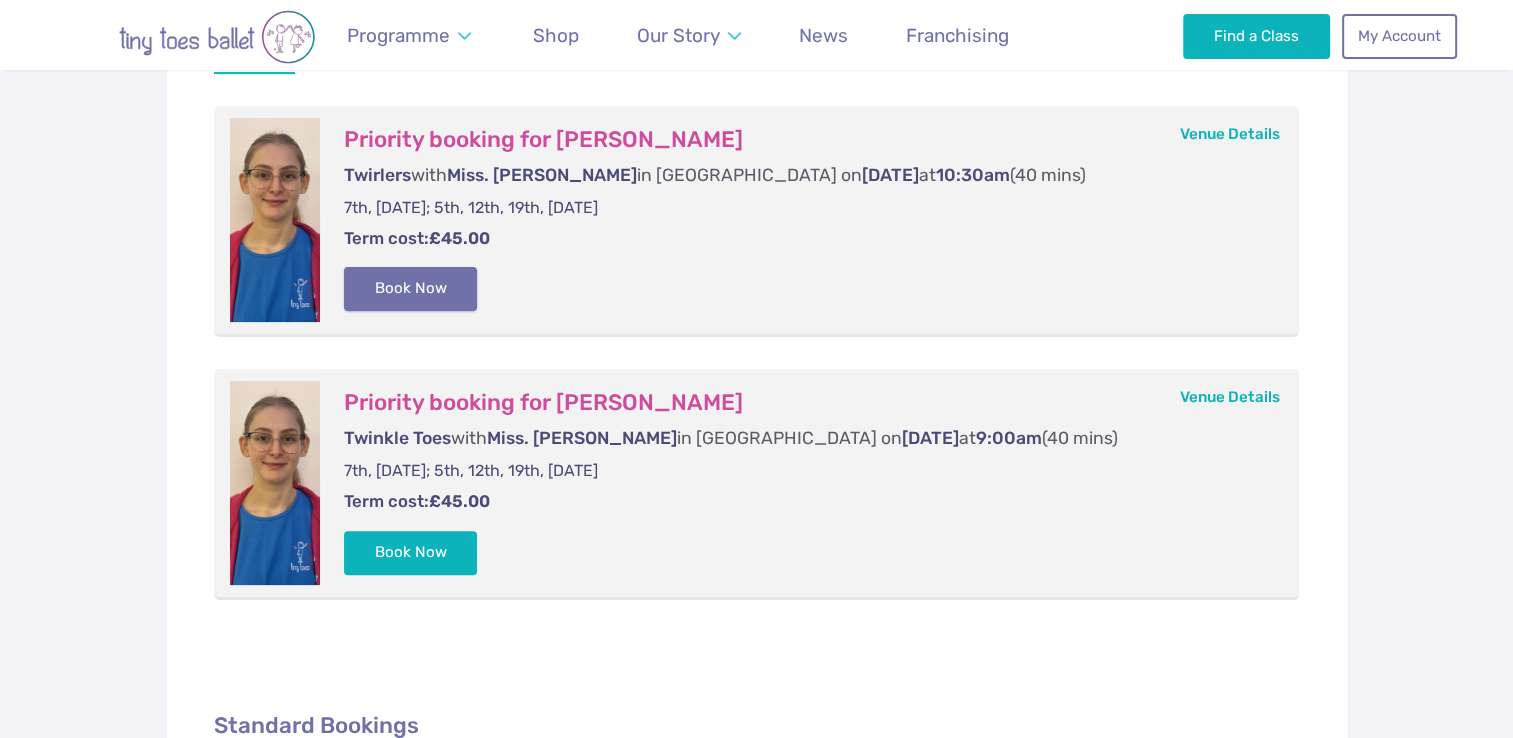 click on "Book Now" at bounding box center [411, 289] 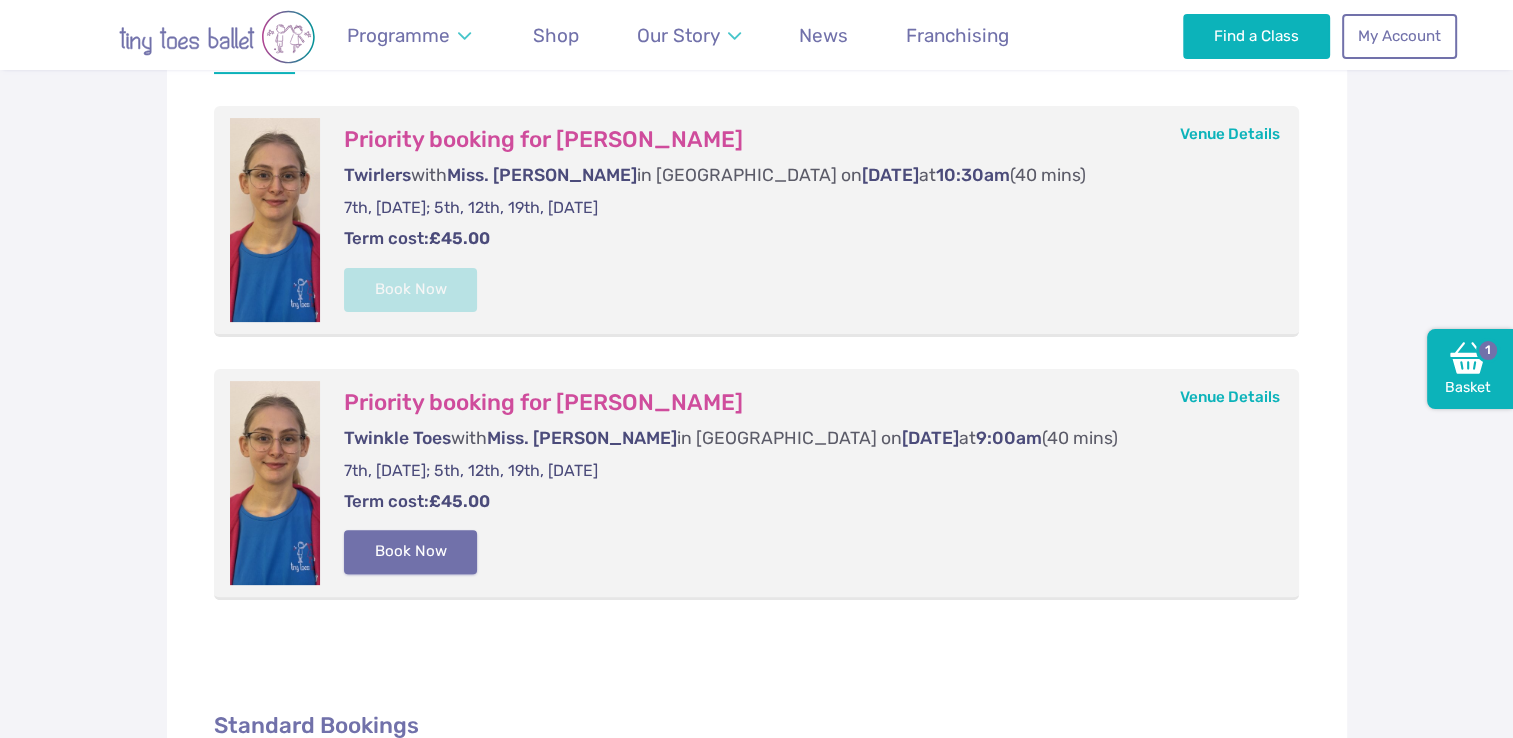 click on "Book Now" at bounding box center (411, 552) 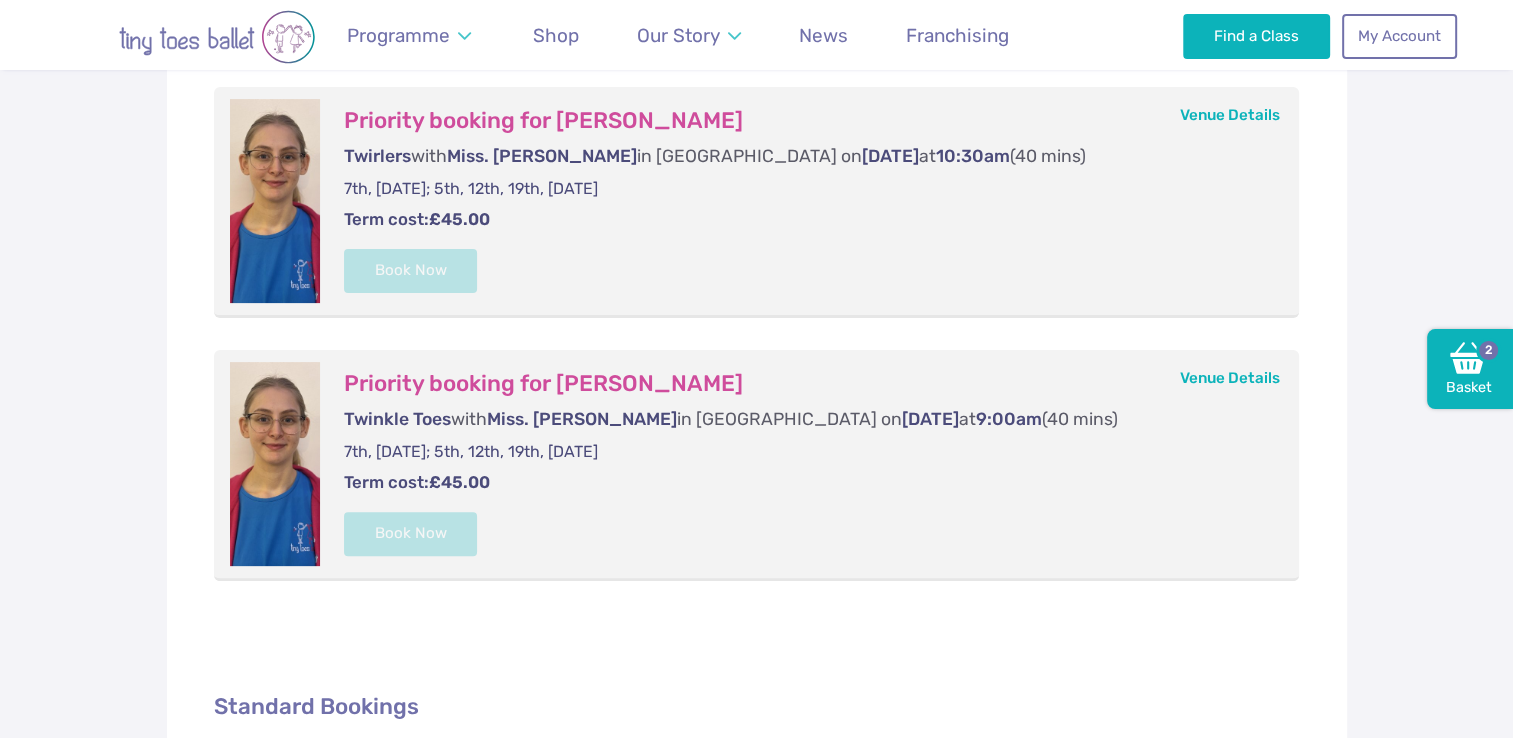 scroll, scrollTop: 466, scrollLeft: 0, axis: vertical 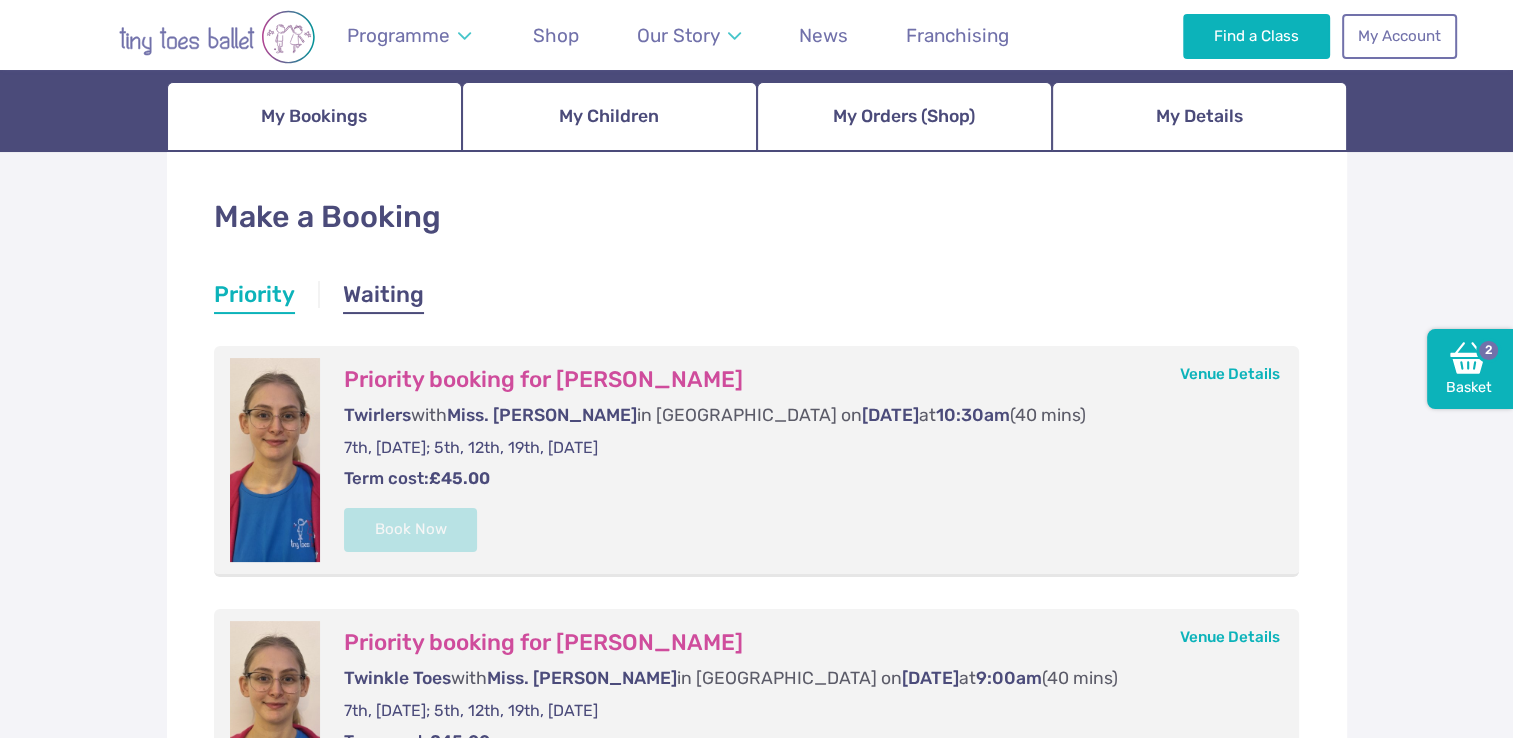 click on "Waiting" at bounding box center [383, 297] 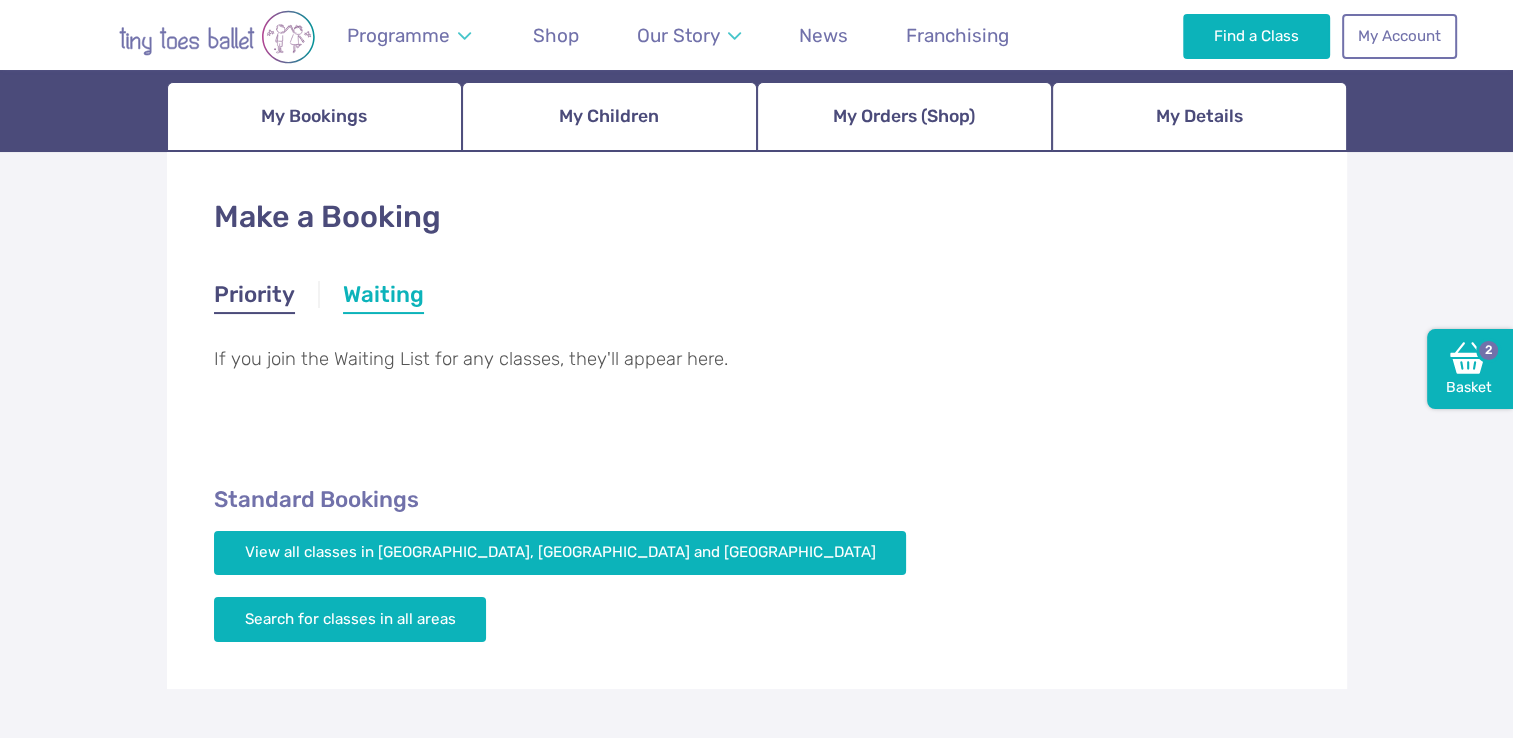 click on "Priority" at bounding box center [254, 297] 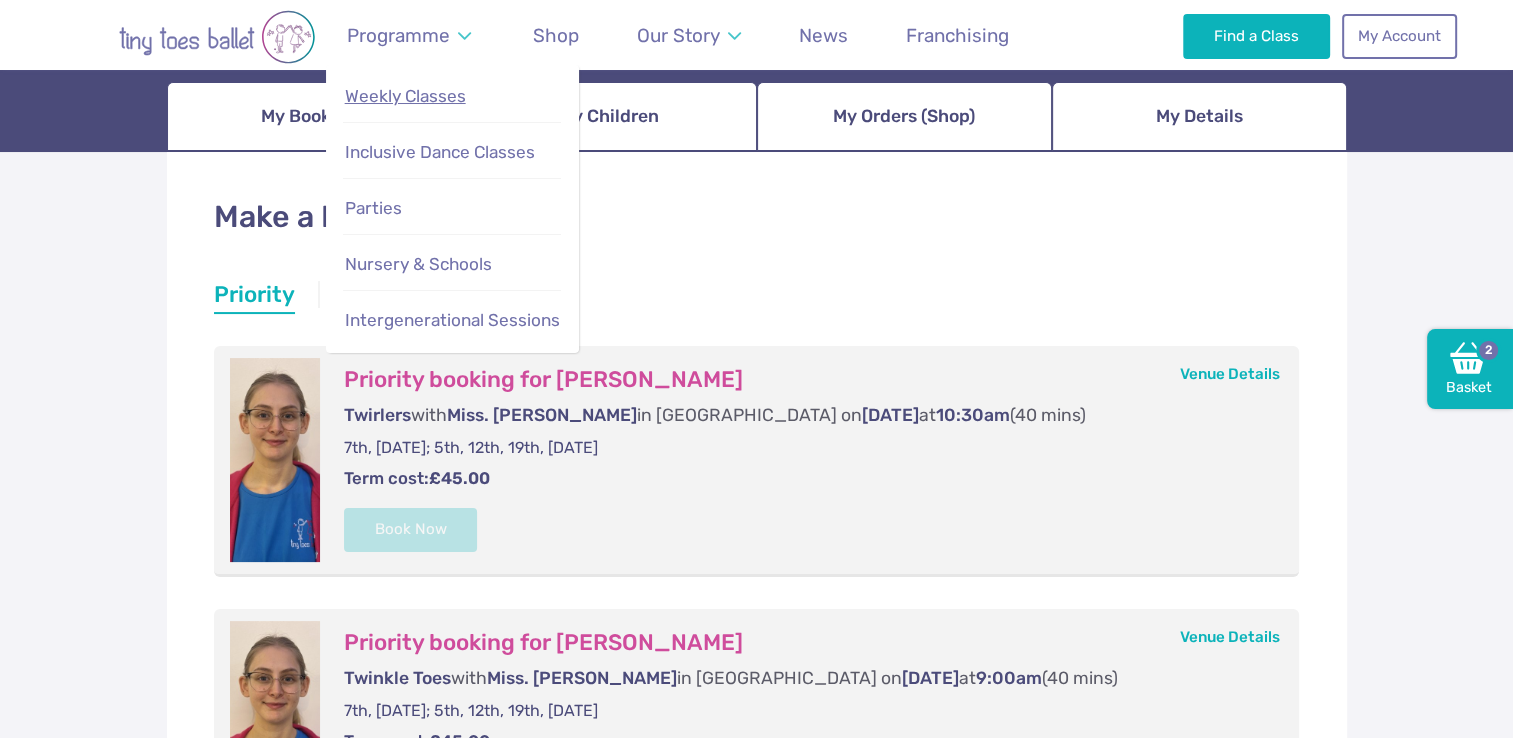 click on "Weekly Classes" at bounding box center [405, 96] 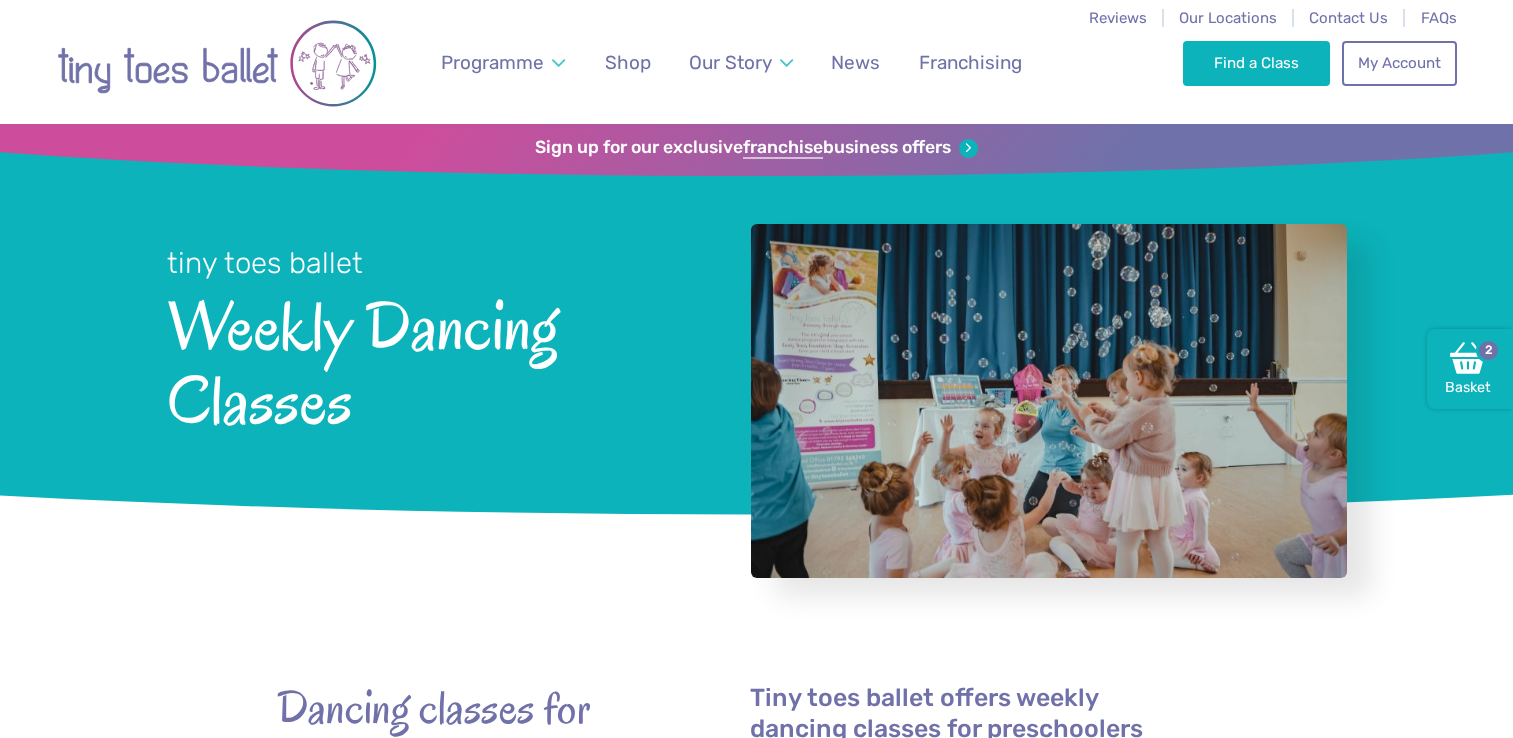 scroll, scrollTop: 0, scrollLeft: 0, axis: both 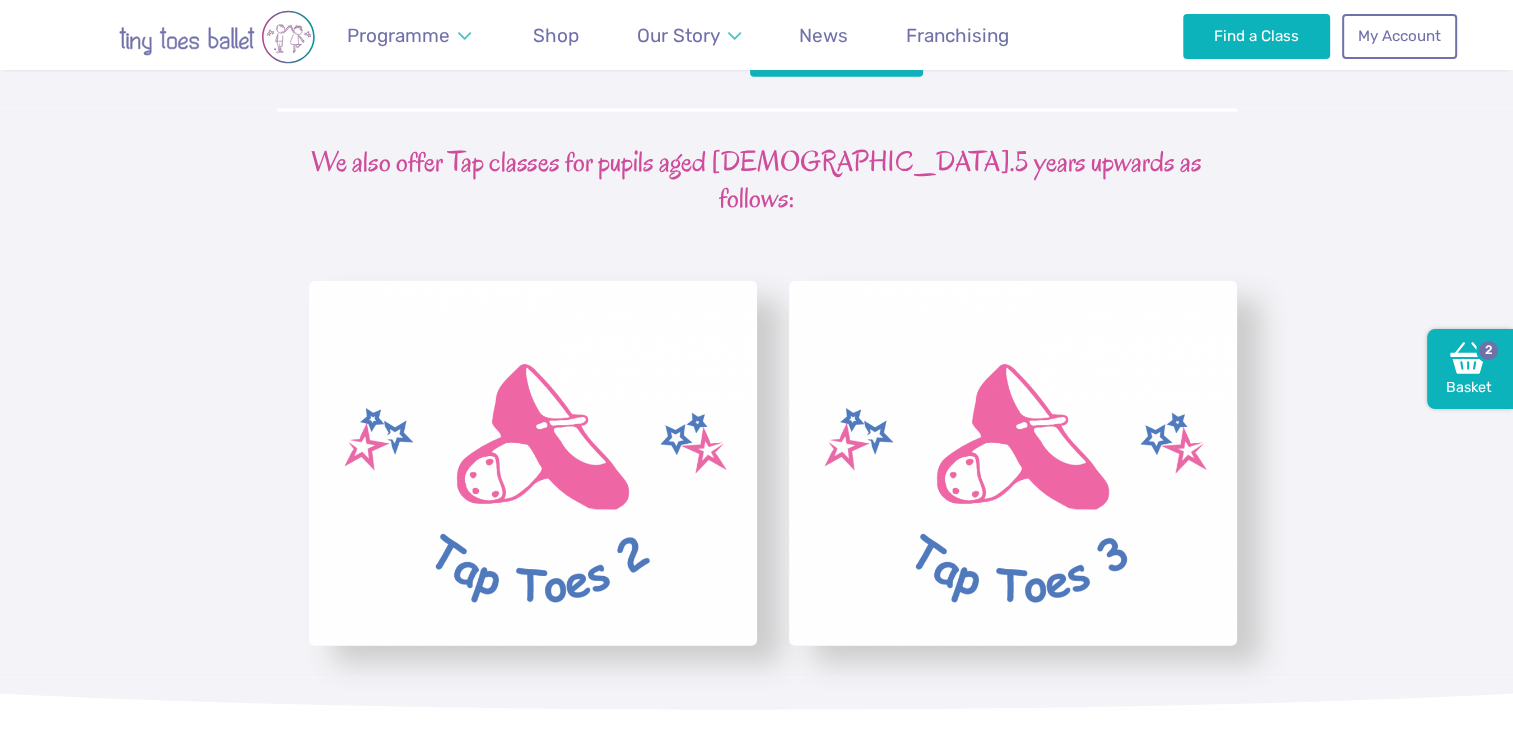 click at bounding box center [533, 463] 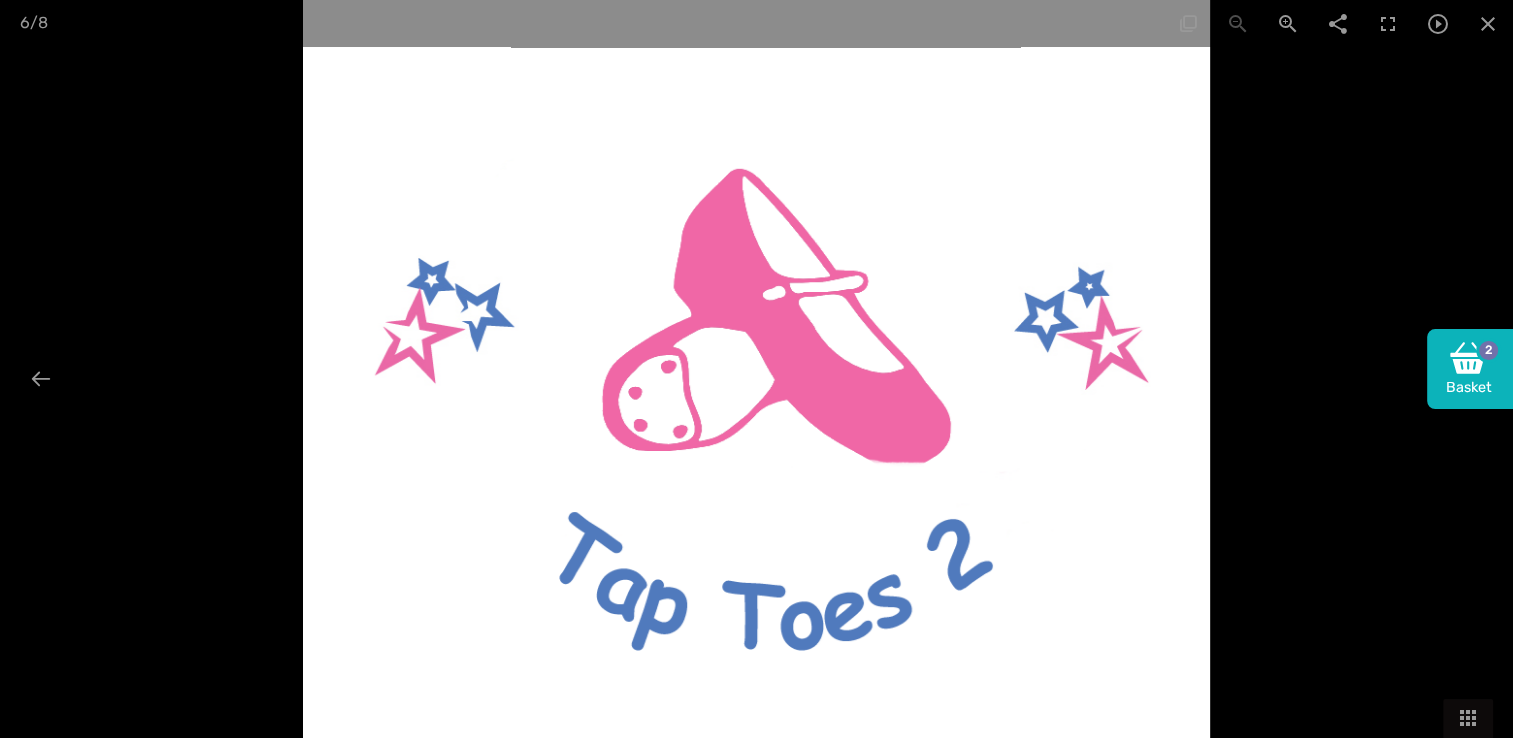 click at bounding box center (756, 369) 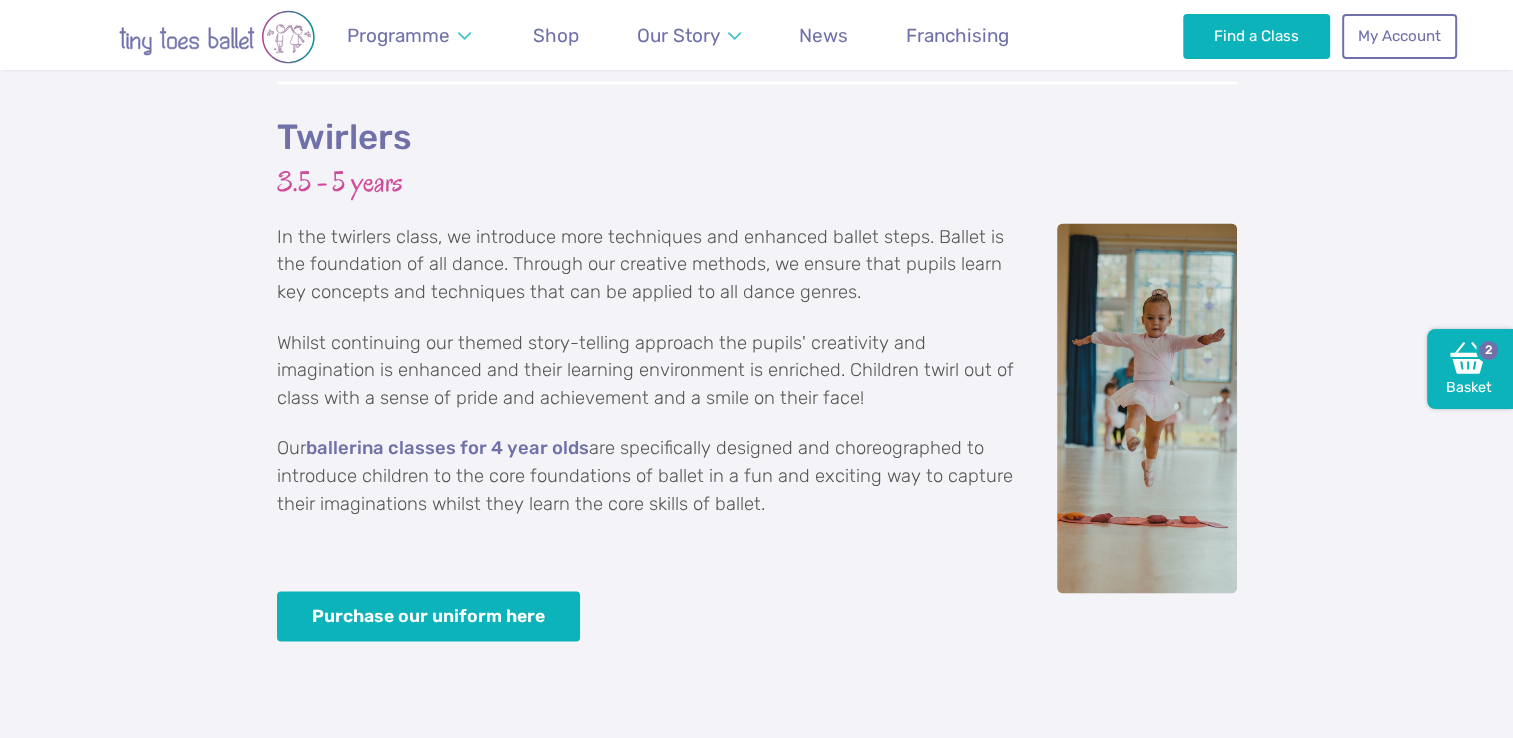 scroll, scrollTop: 3676, scrollLeft: 0, axis: vertical 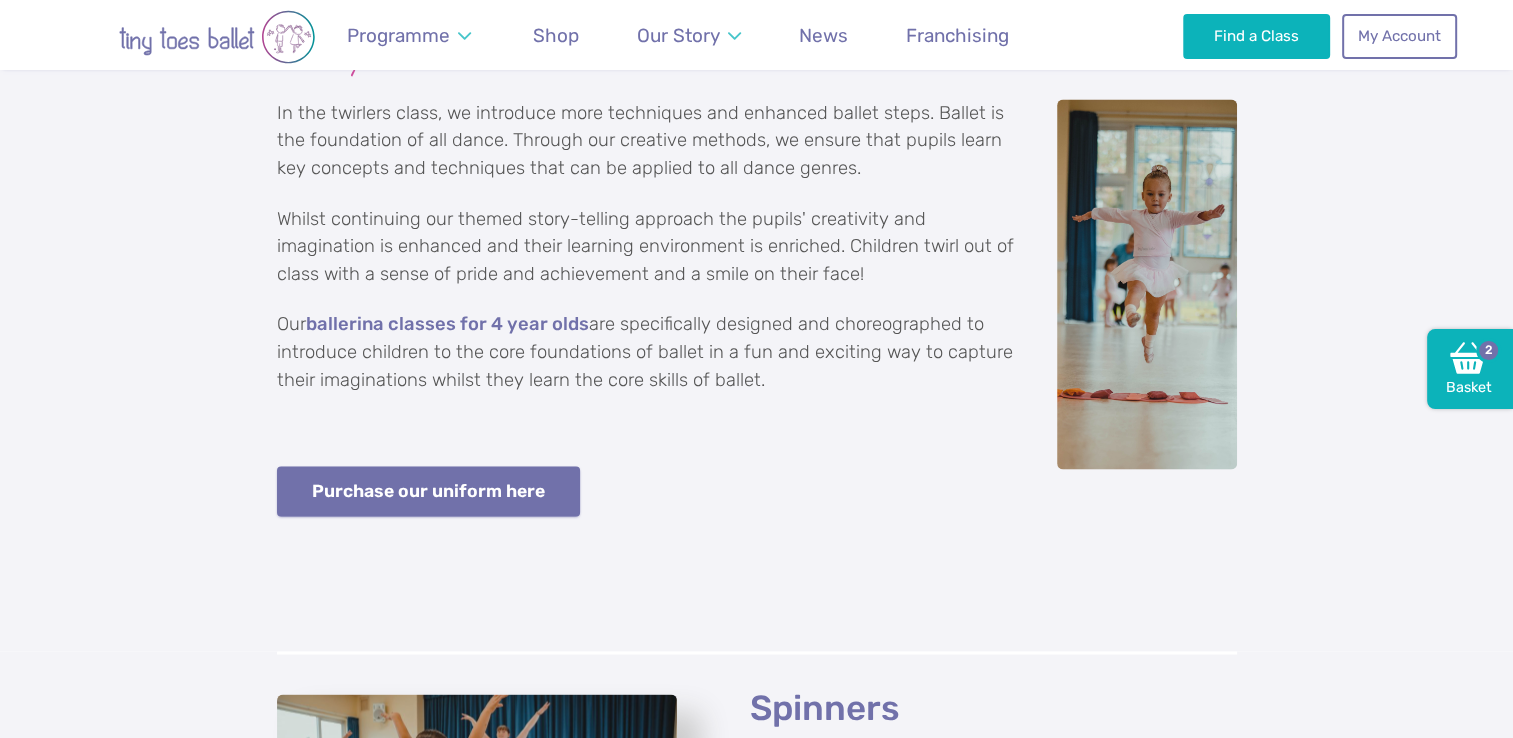 click on "Purchase our uniform here" at bounding box center [429, 491] 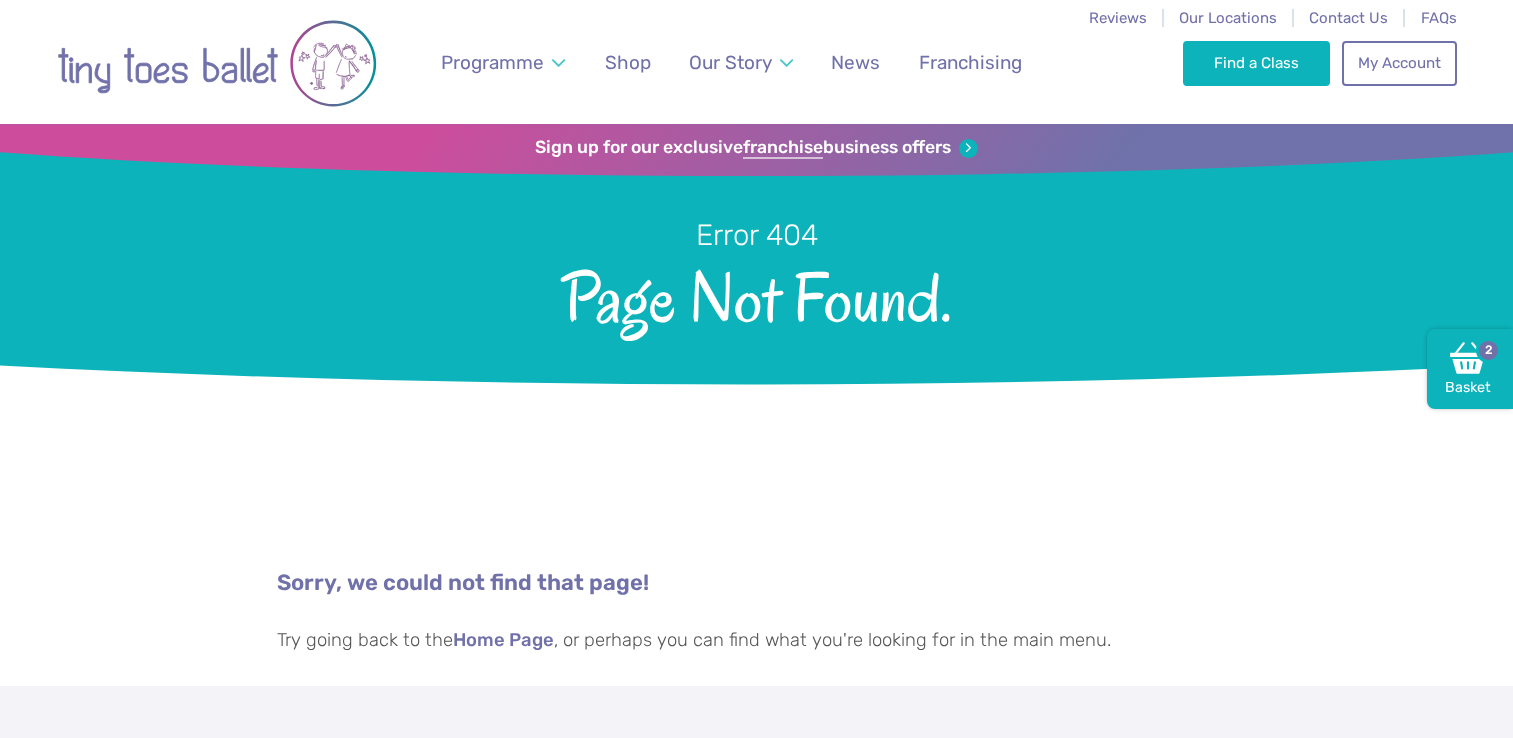 scroll, scrollTop: 0, scrollLeft: 0, axis: both 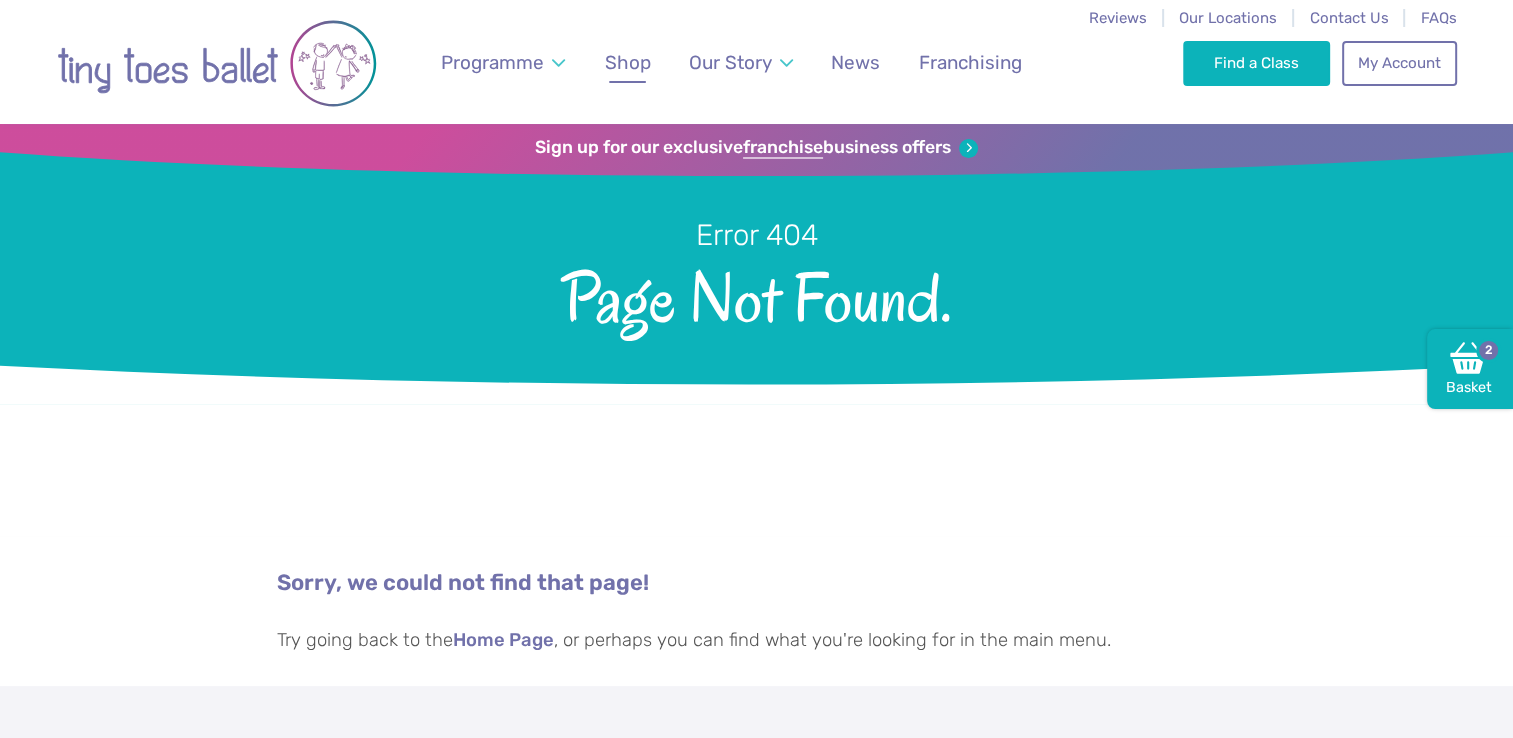 click on "Shop" at bounding box center (627, 62) 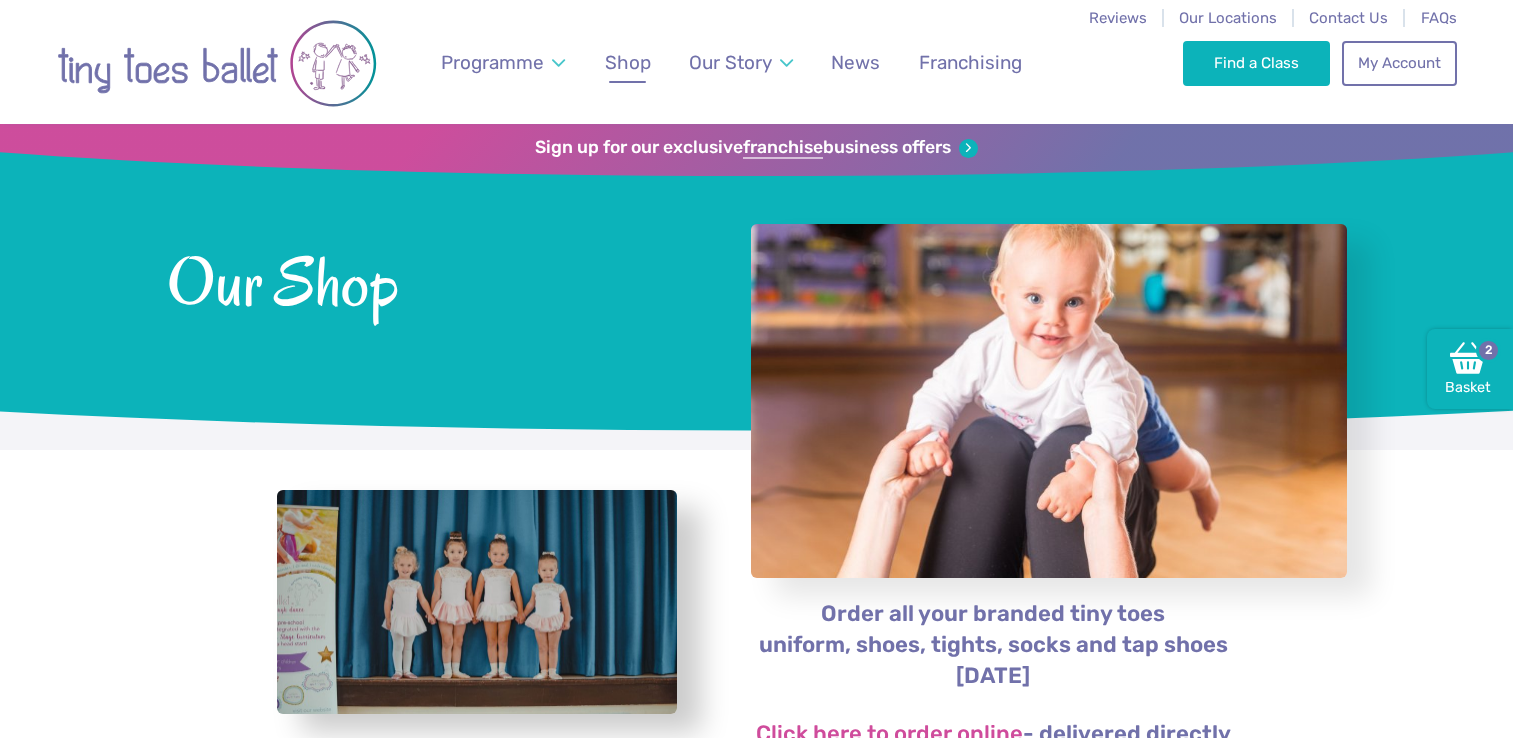 scroll, scrollTop: 0, scrollLeft: 0, axis: both 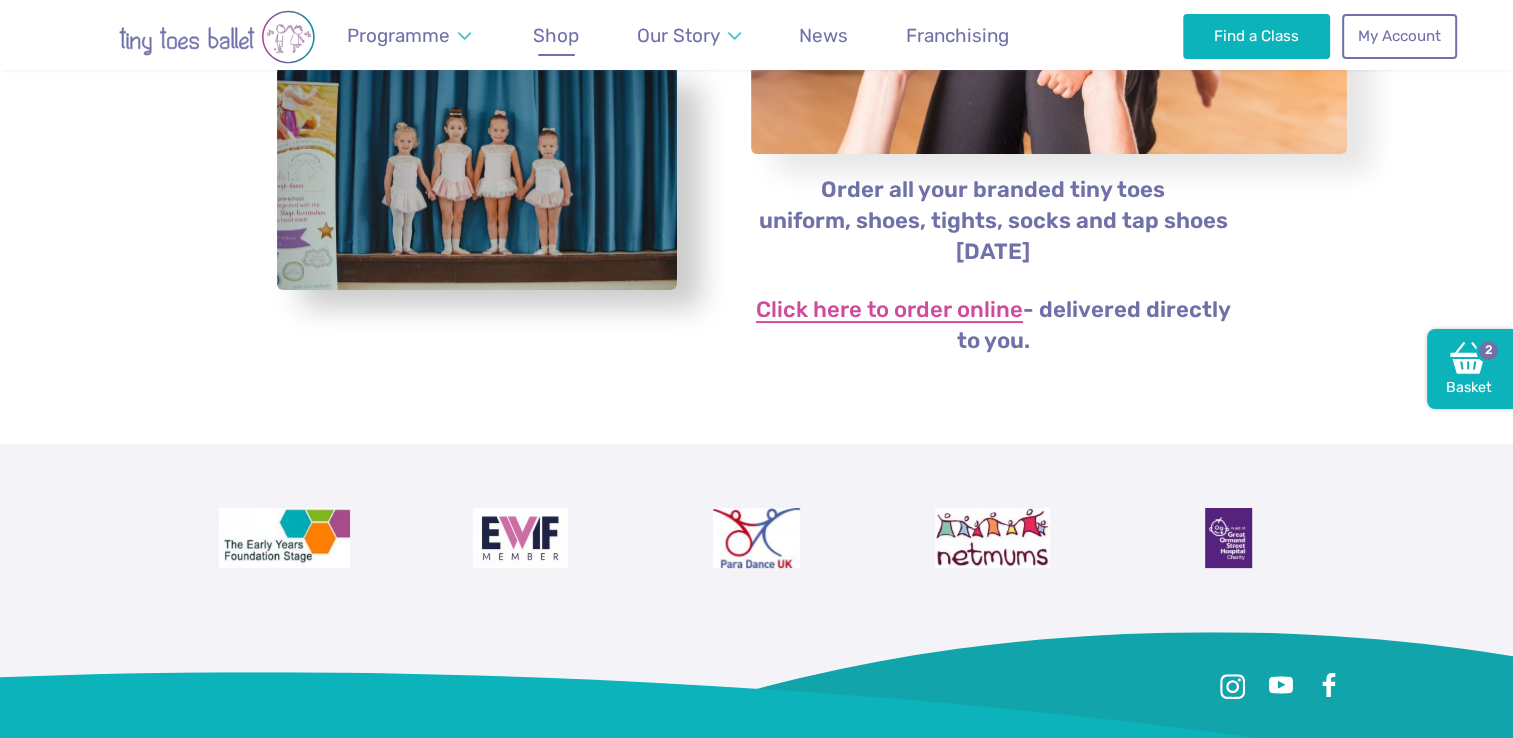 click on "Click here to order online" at bounding box center (889, 311) 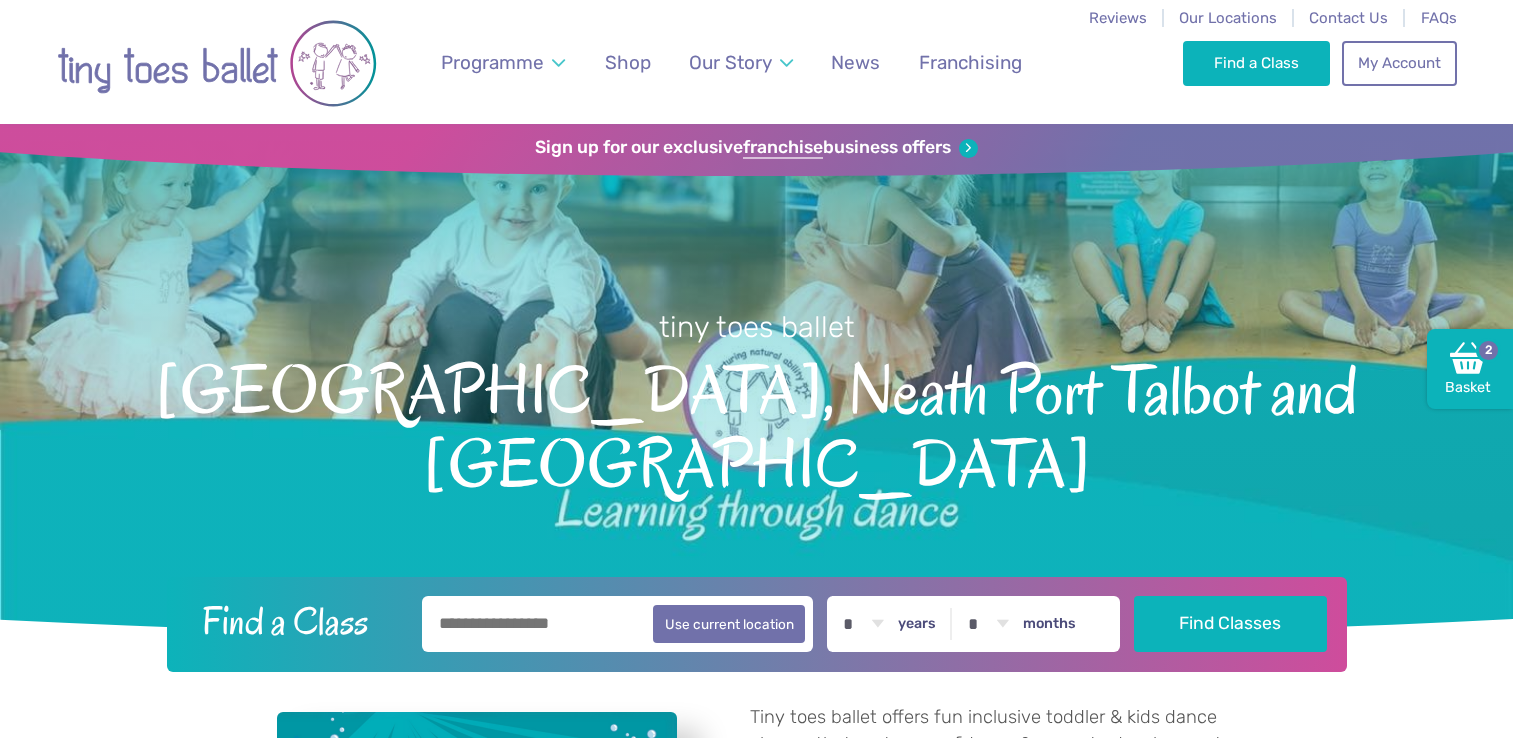 scroll, scrollTop: 0, scrollLeft: 0, axis: both 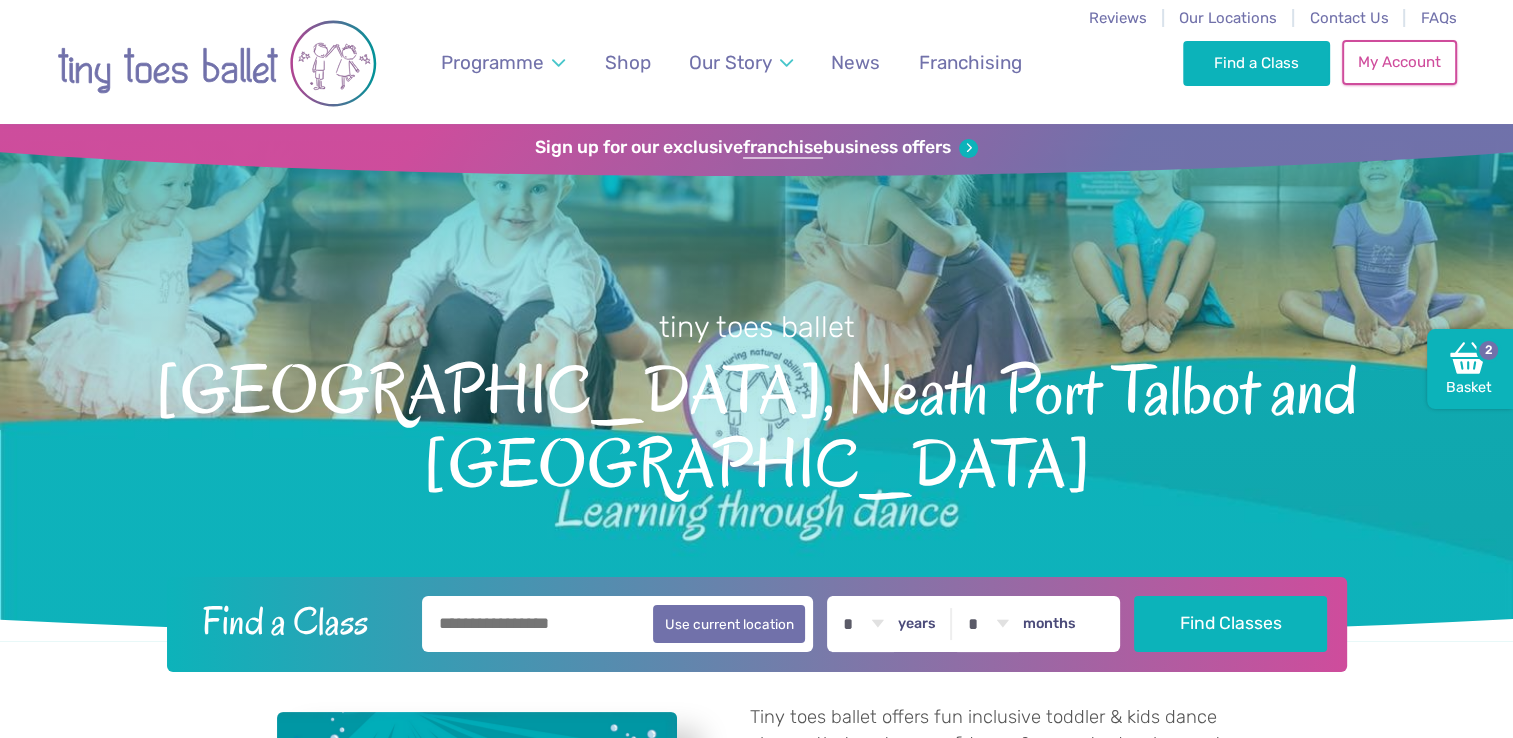 click on "My Account" at bounding box center (1399, 62) 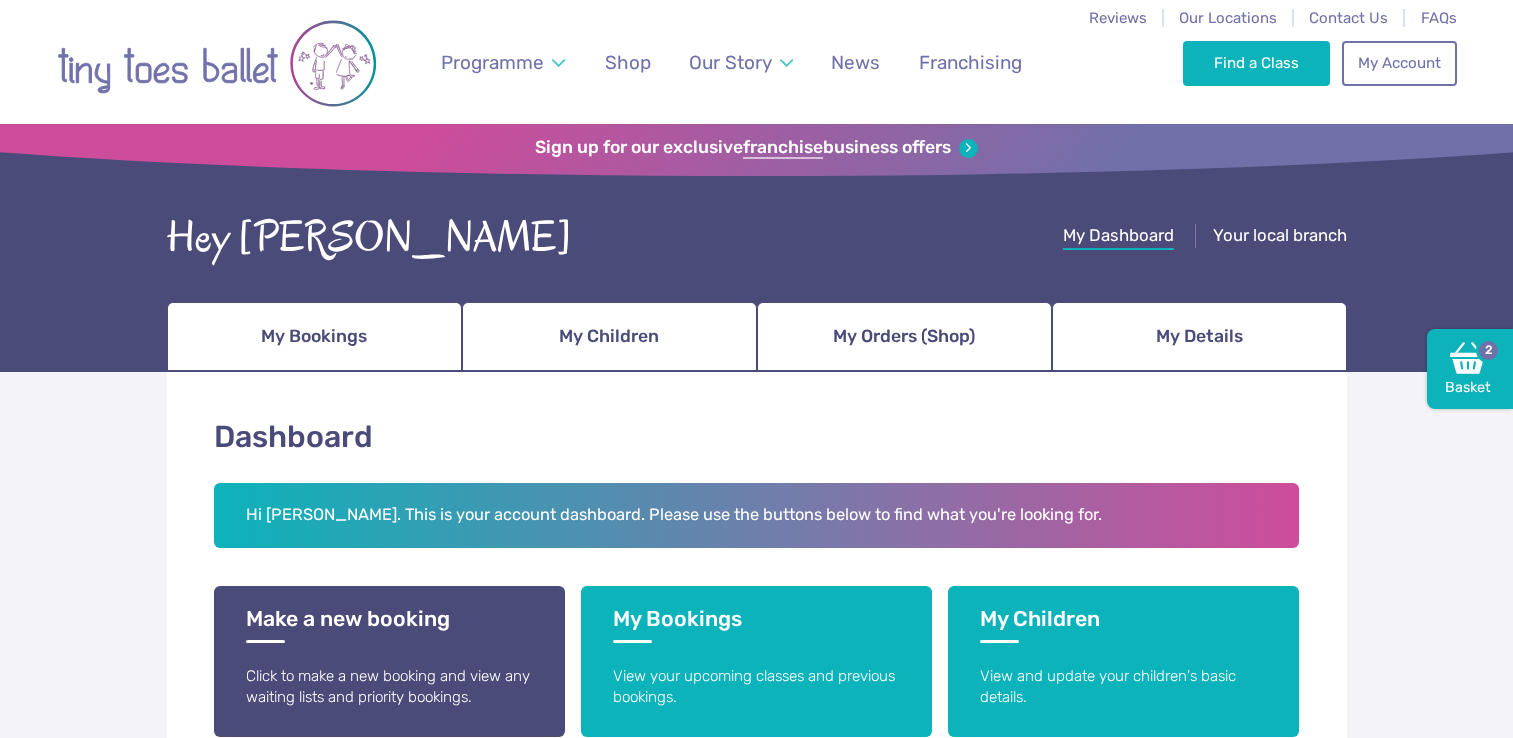 scroll, scrollTop: 0, scrollLeft: 0, axis: both 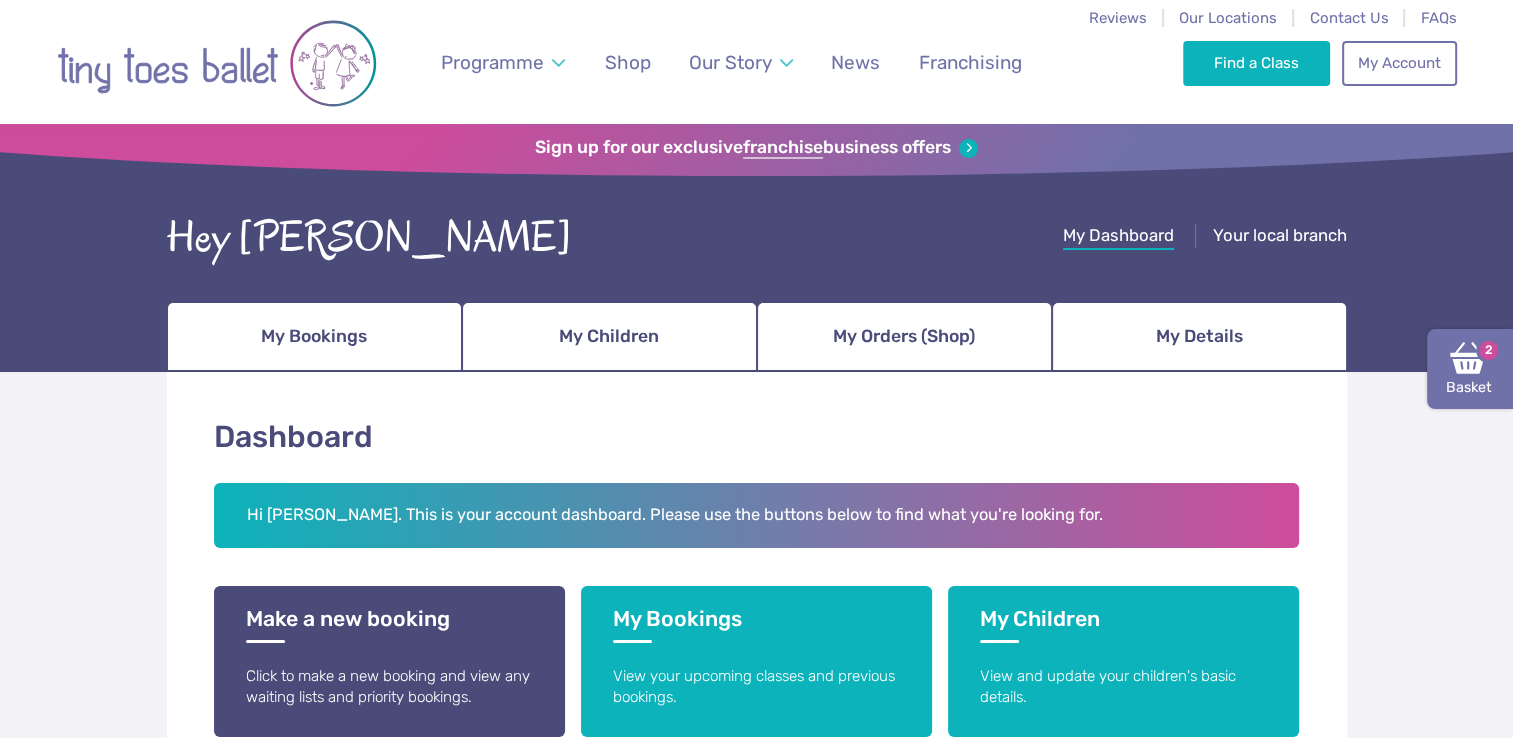 click on "Basket 2" at bounding box center (1470, 369) 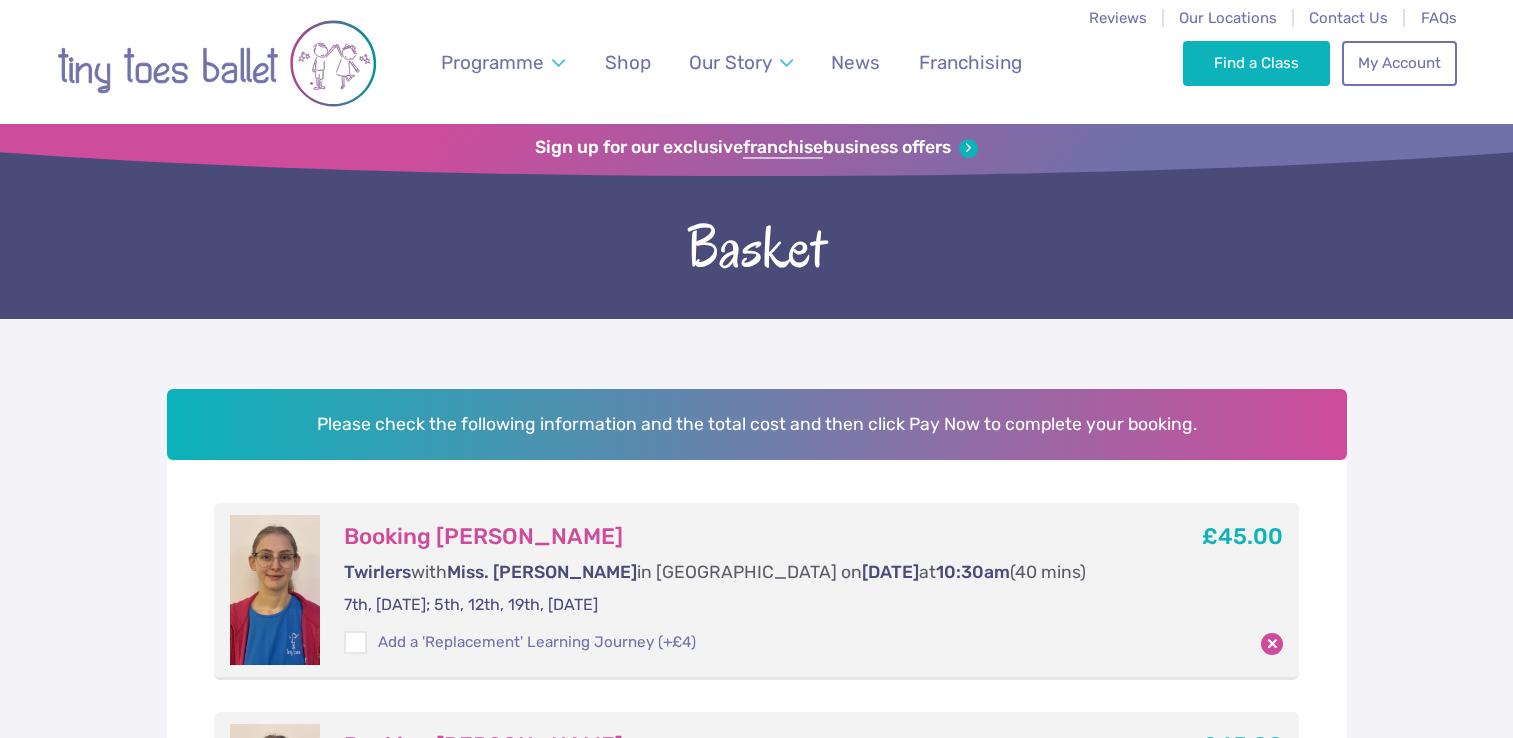 scroll, scrollTop: 0, scrollLeft: 0, axis: both 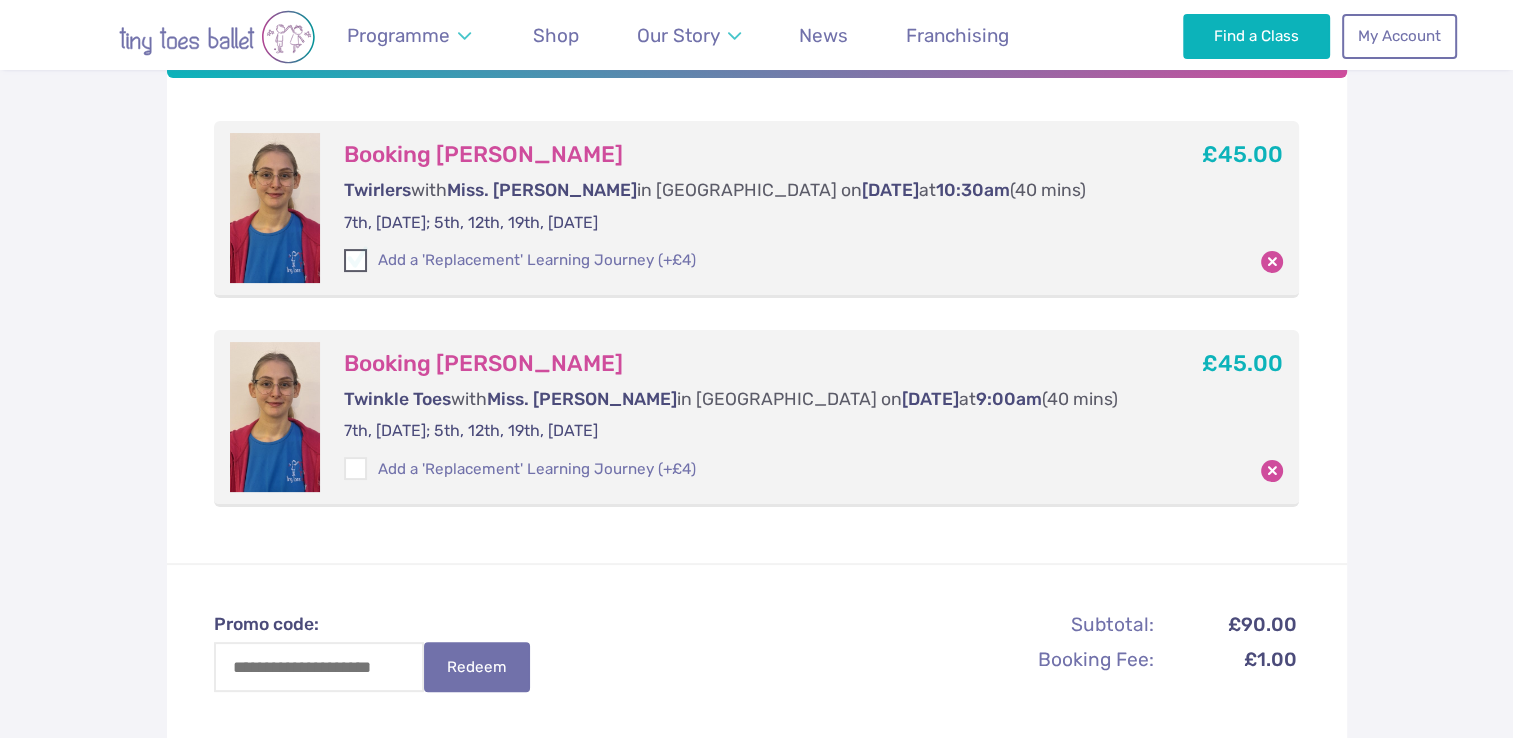 click at bounding box center [356, 264] 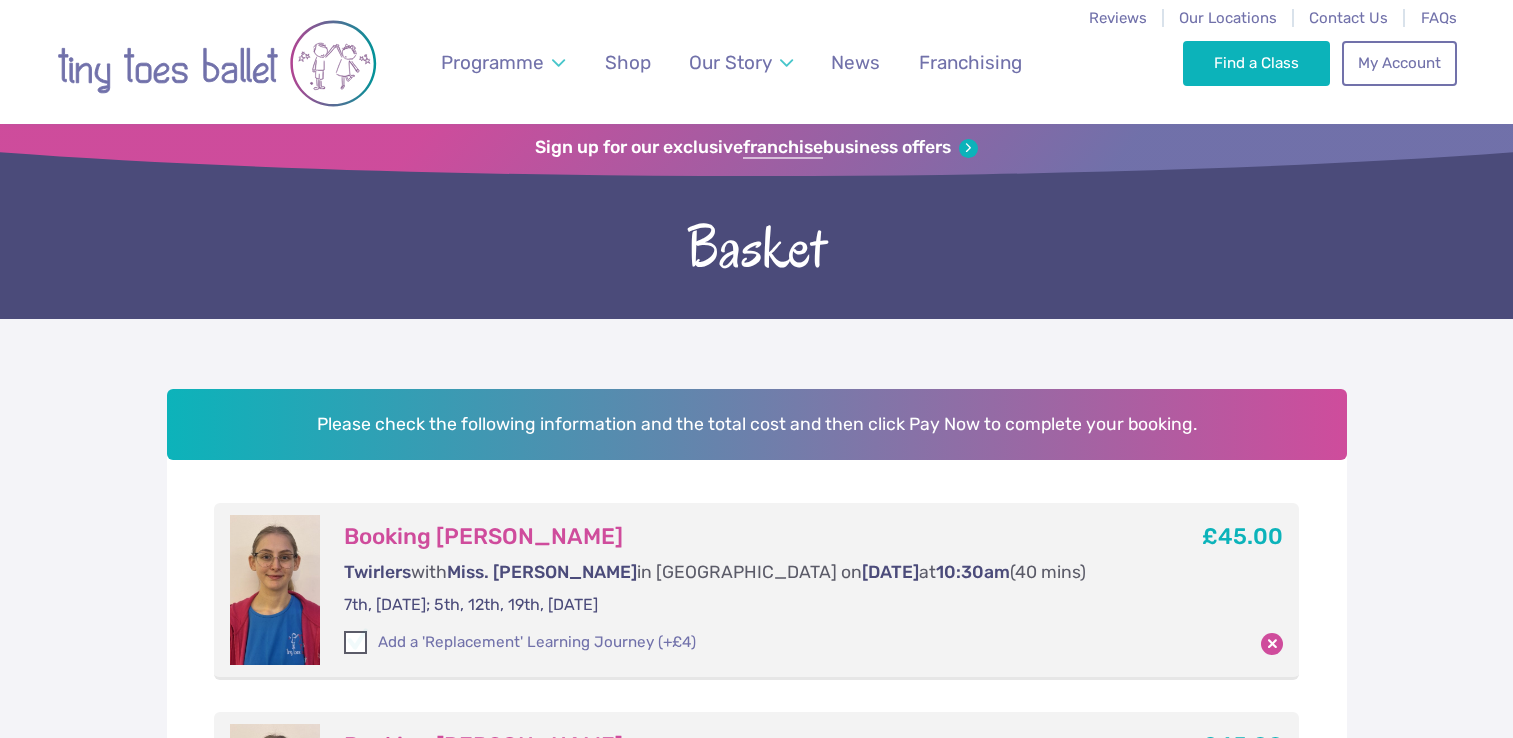 scroll, scrollTop: 0, scrollLeft: 0, axis: both 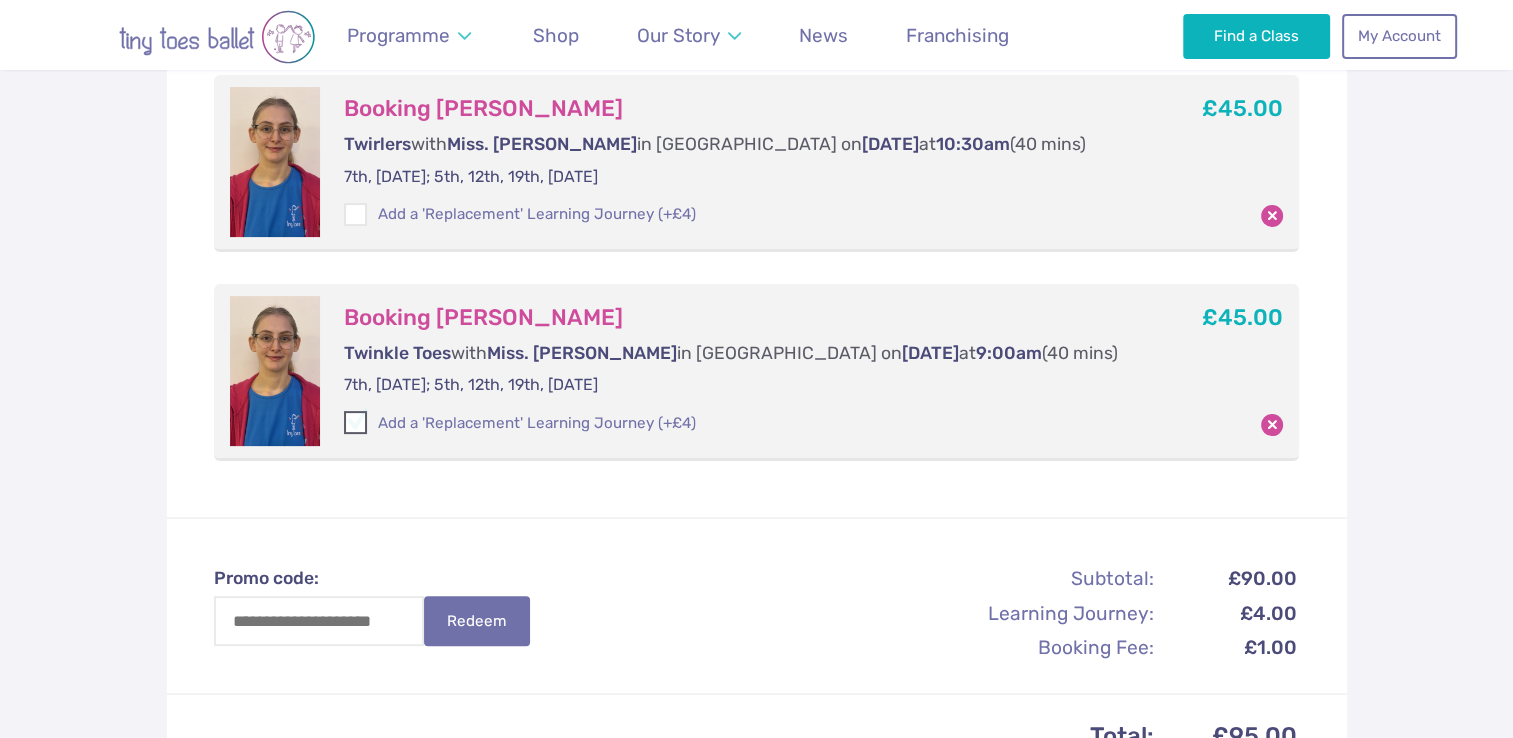 click at bounding box center [356, 426] 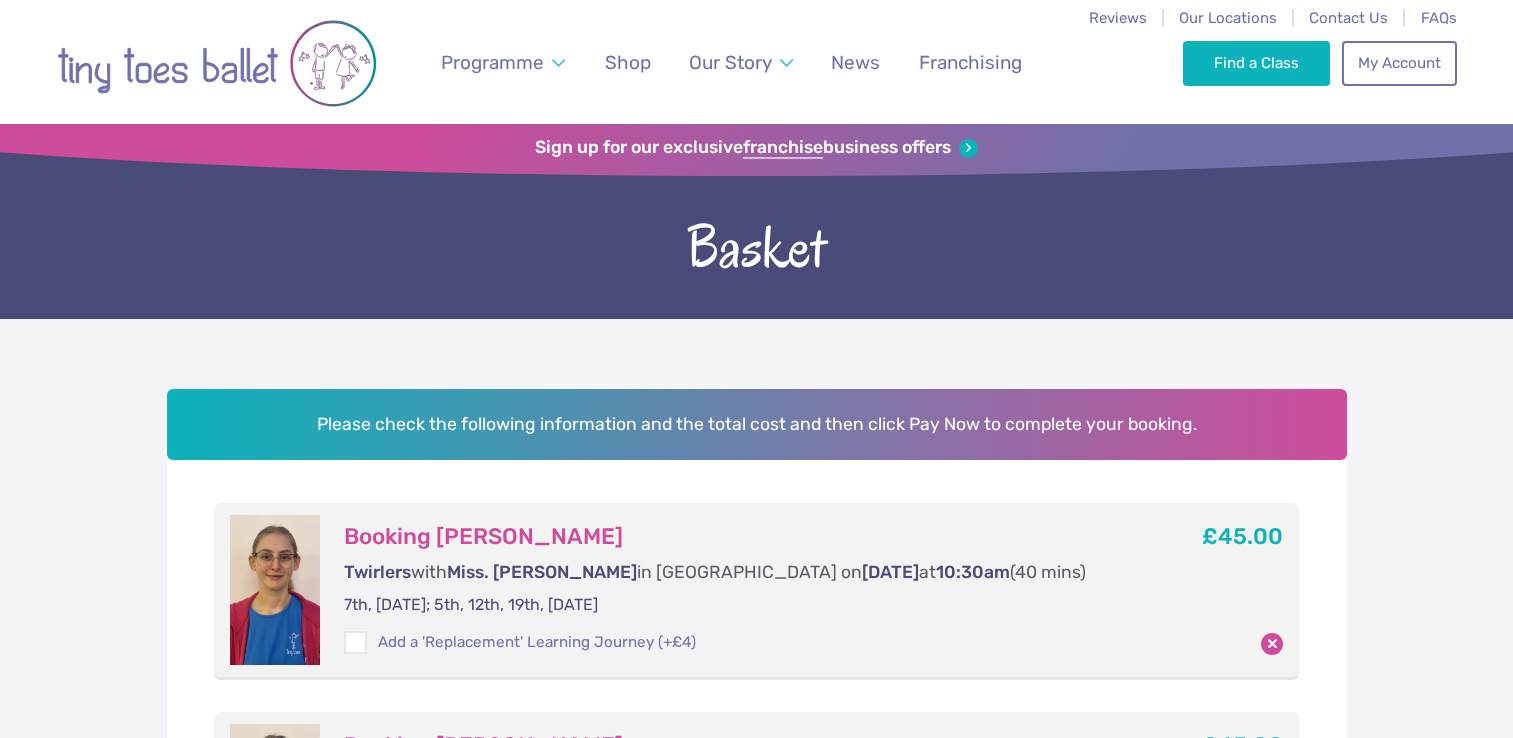 scroll, scrollTop: 0, scrollLeft: 0, axis: both 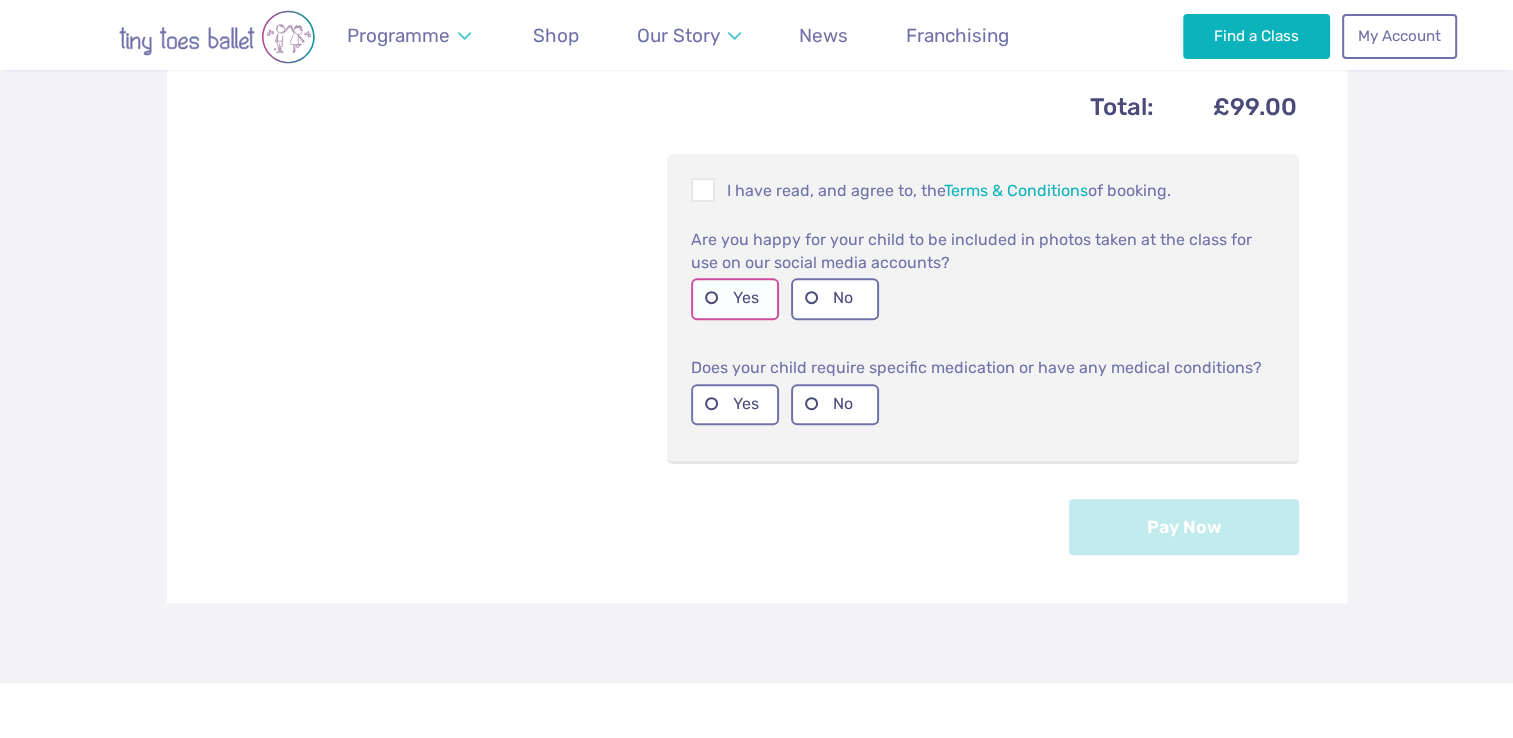 click on "Yes" at bounding box center (735, 298) 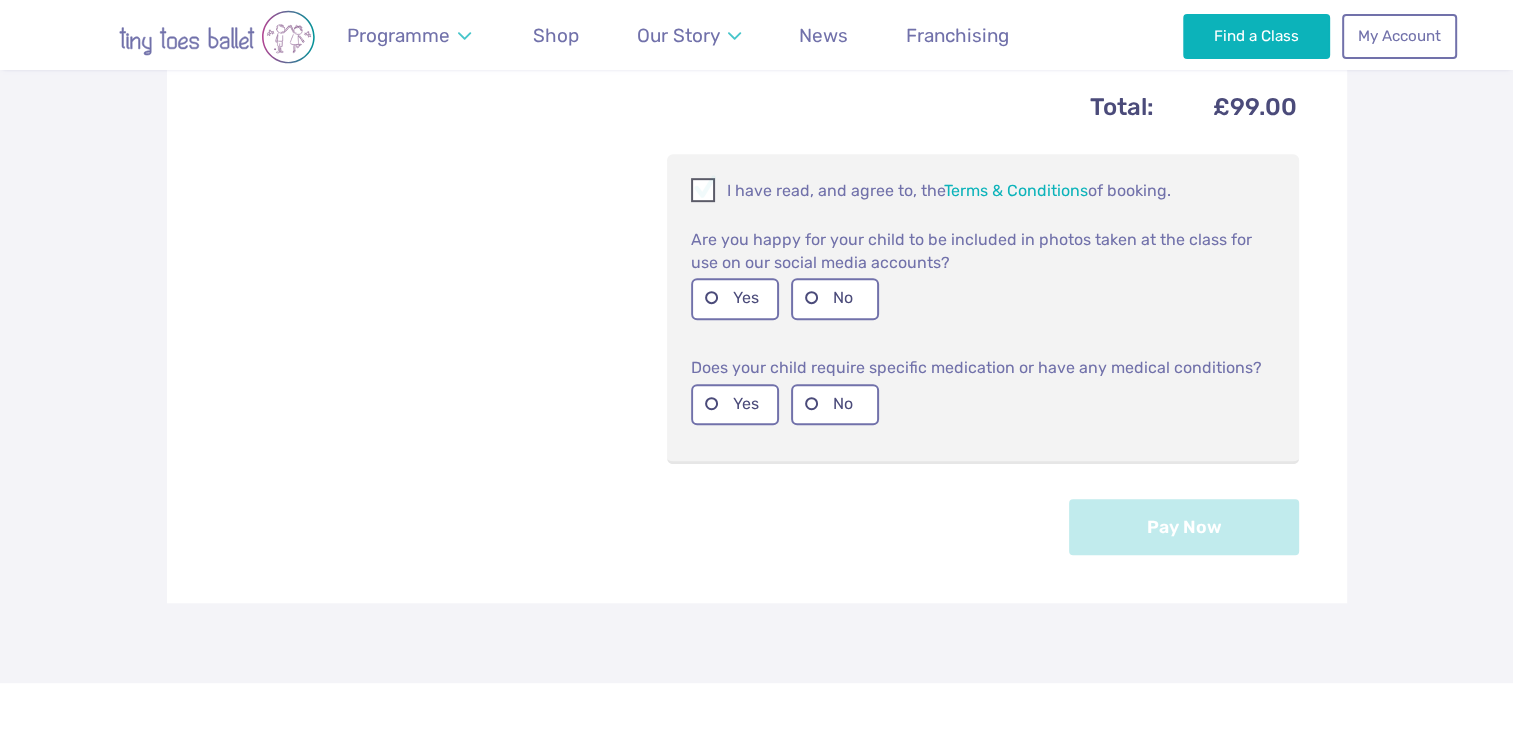 click at bounding box center [704, 193] 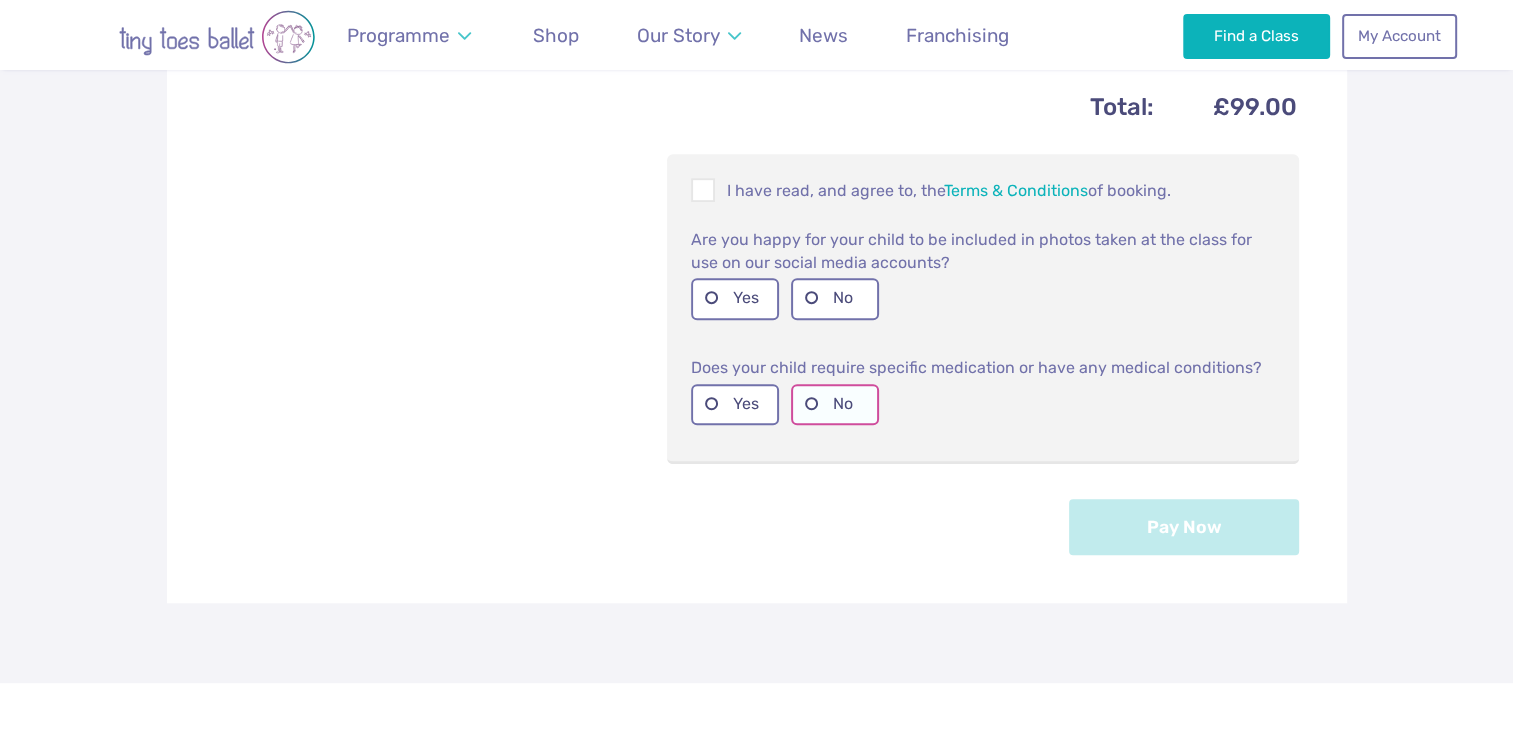 click on "No" at bounding box center [835, 404] 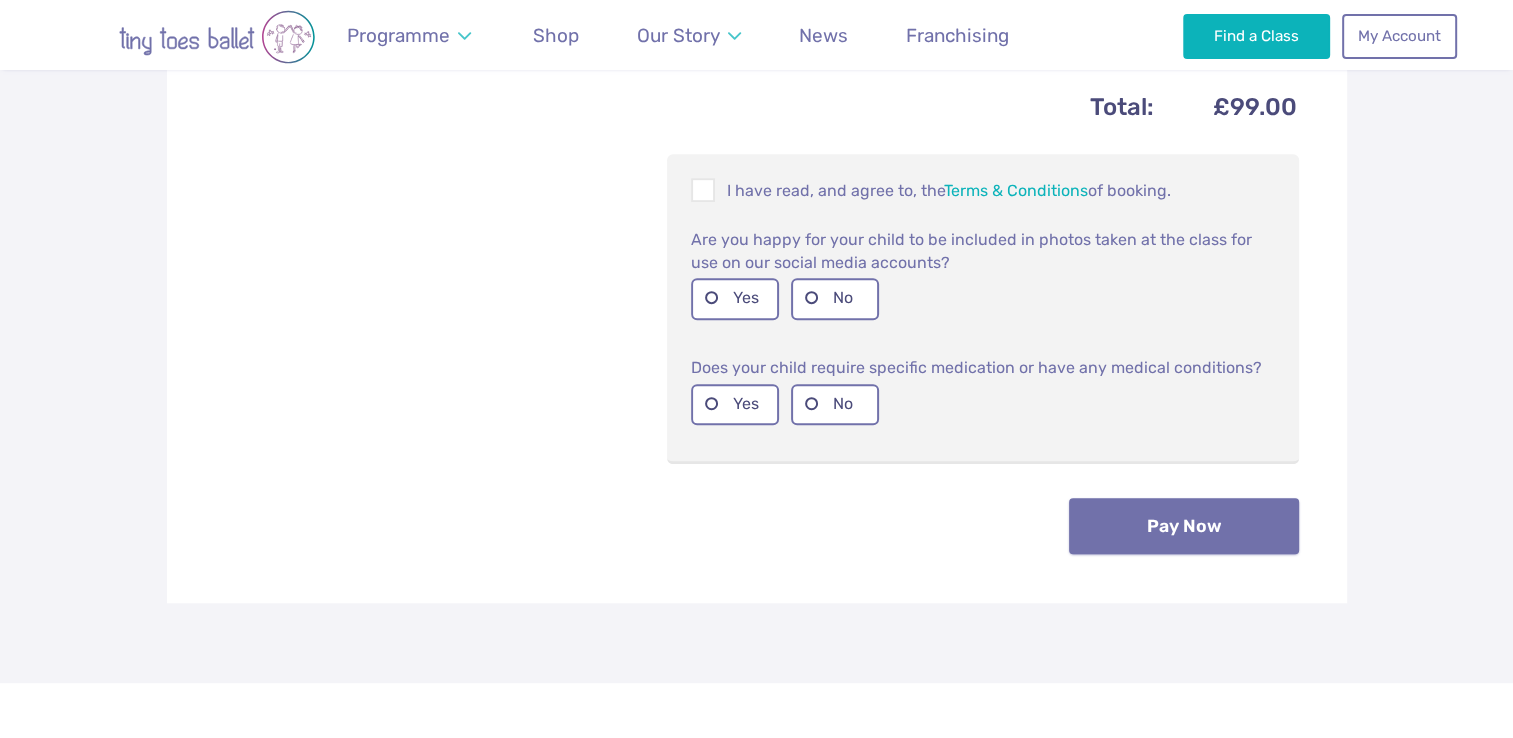 click on "Pay Now" at bounding box center (1184, 526) 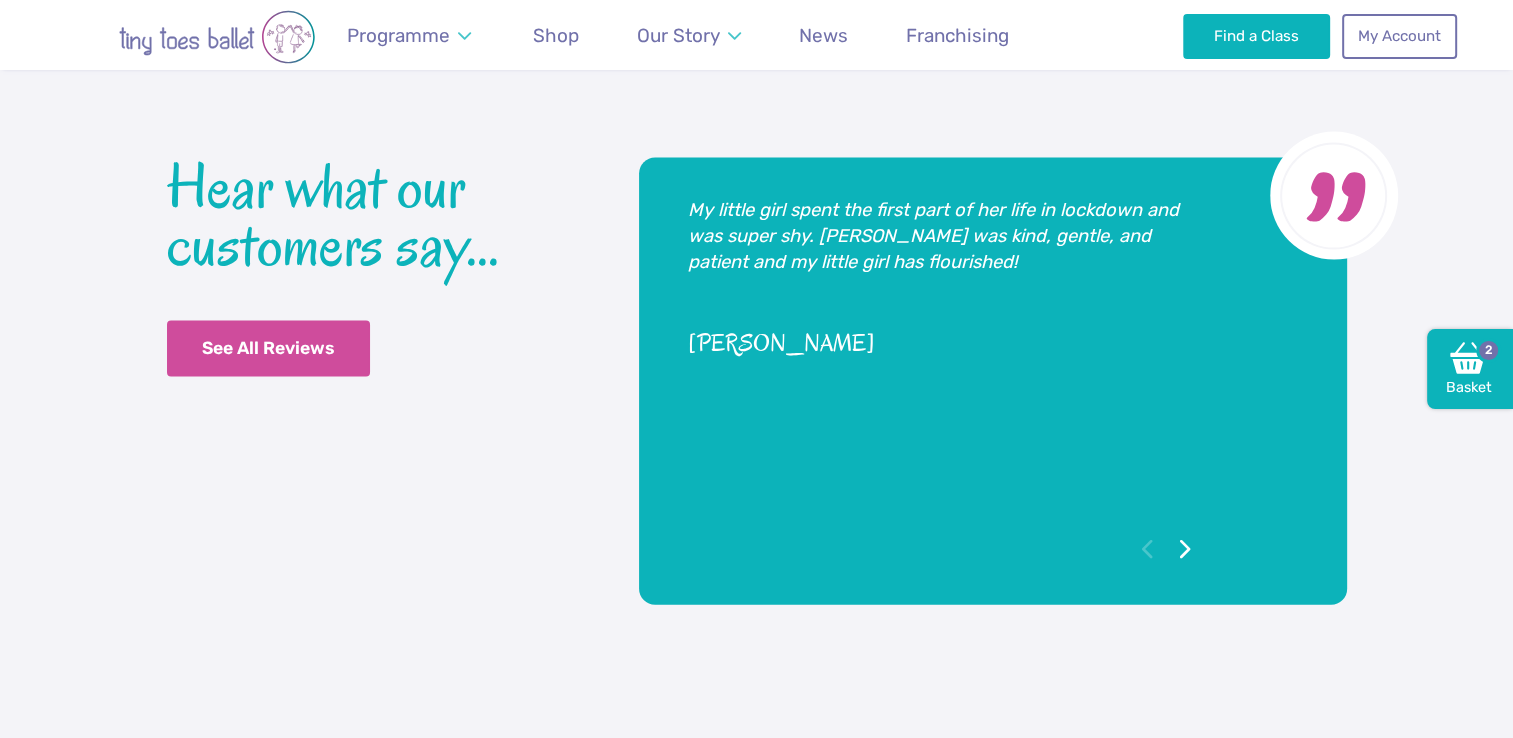 scroll, scrollTop: 4168, scrollLeft: 0, axis: vertical 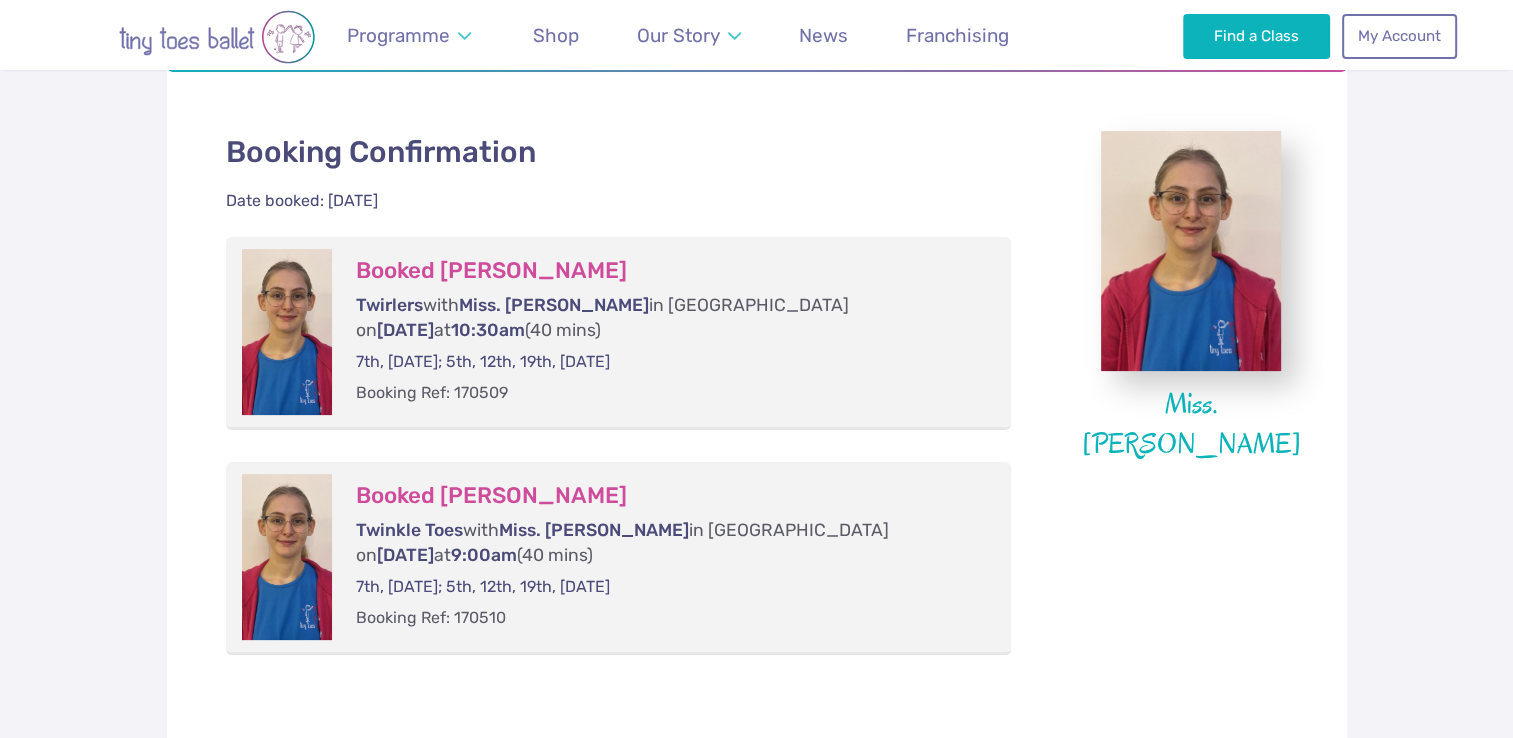 click on "Booking Confirmation" at bounding box center [619, 151] 